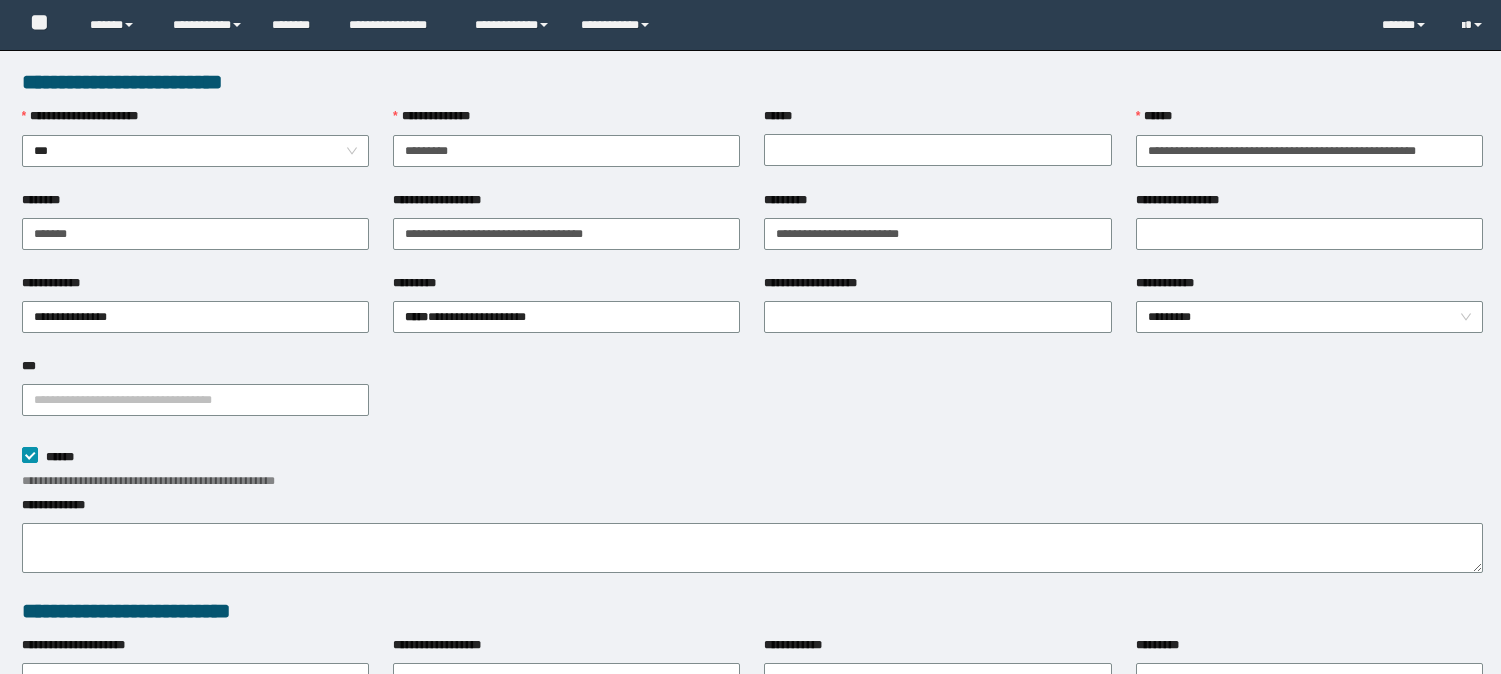 scroll, scrollTop: 0, scrollLeft: 0, axis: both 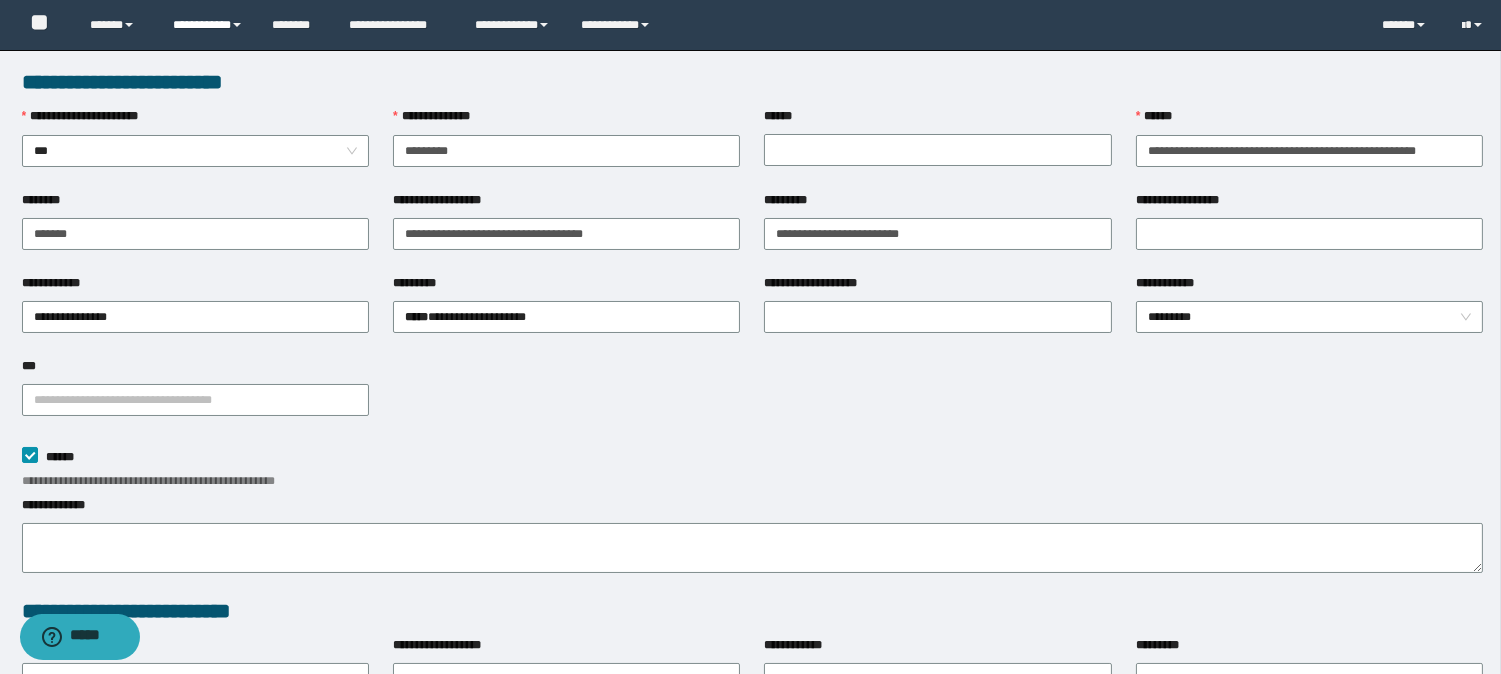 click on "**********" at bounding box center (207, 25) 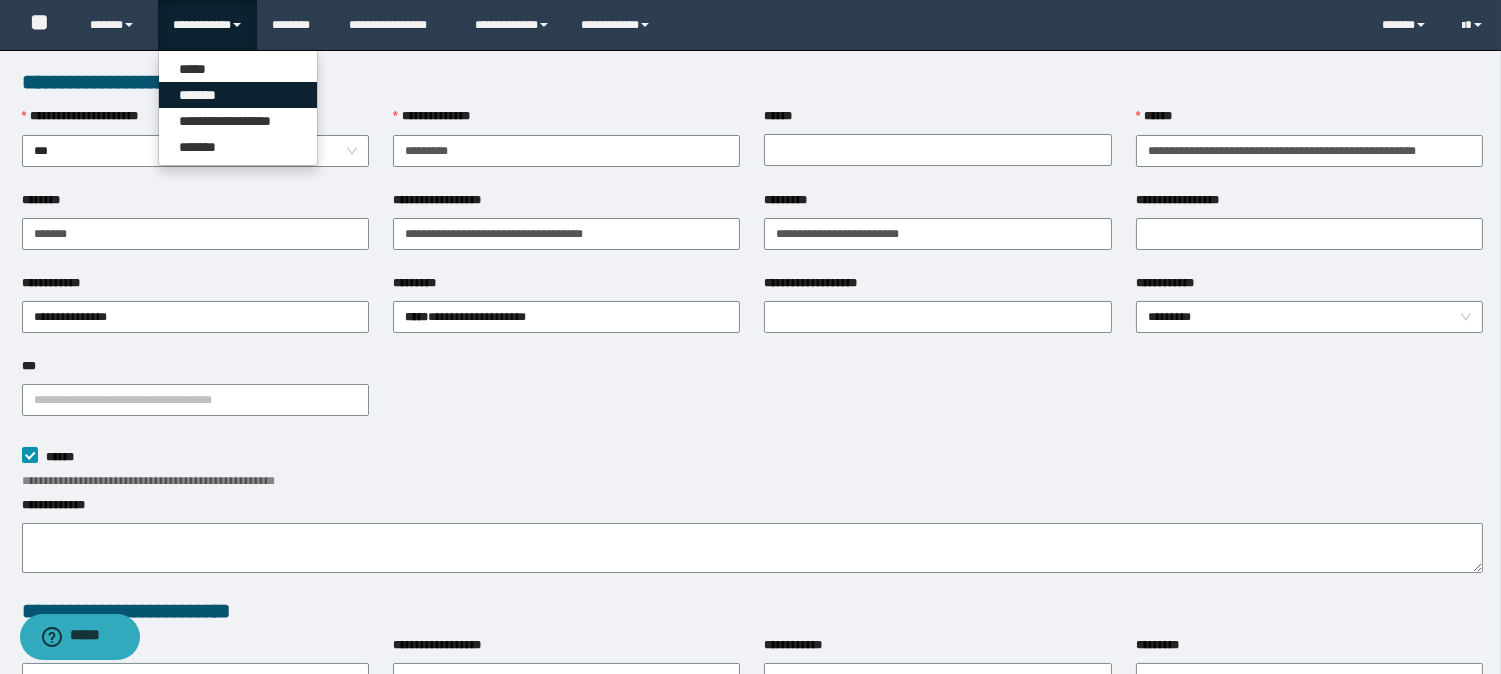 click on "*******" at bounding box center (238, 95) 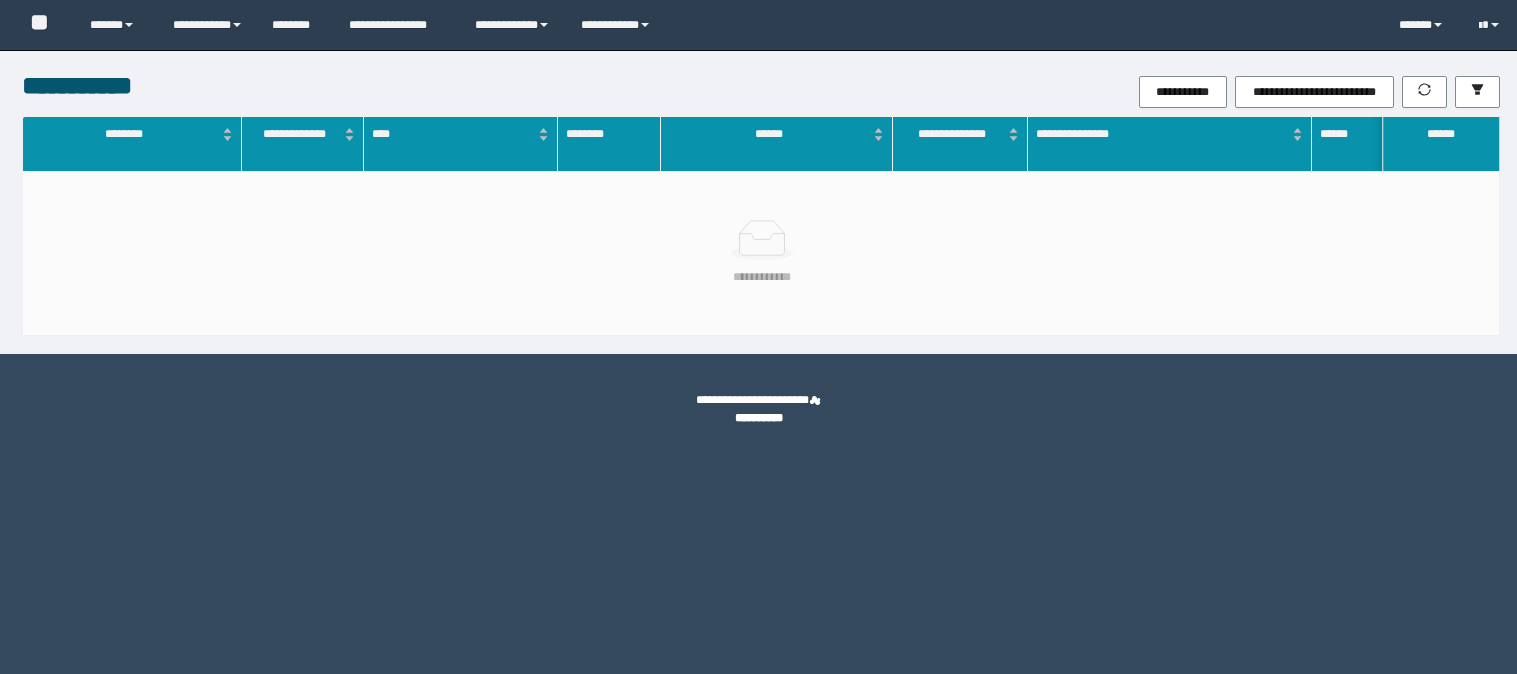 scroll, scrollTop: 0, scrollLeft: 0, axis: both 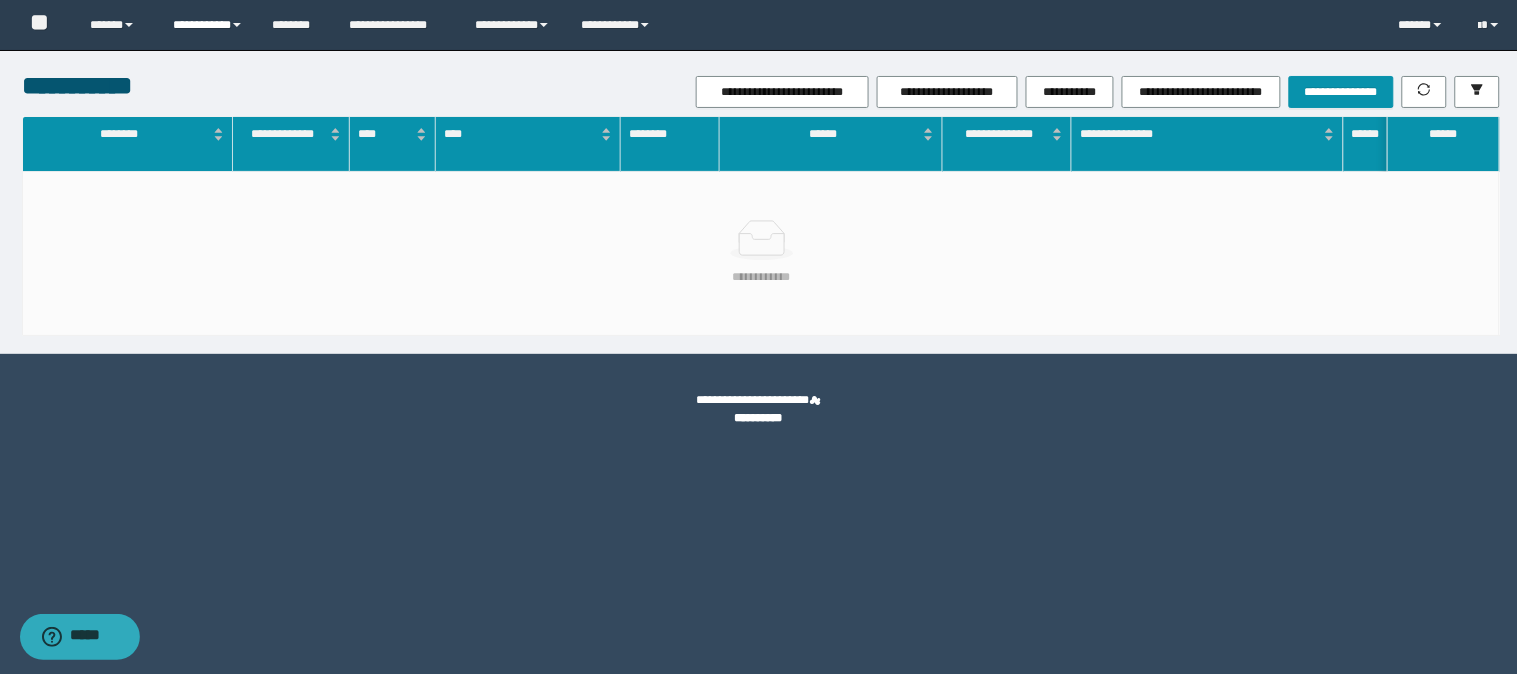 click on "**********" at bounding box center (207, 25) 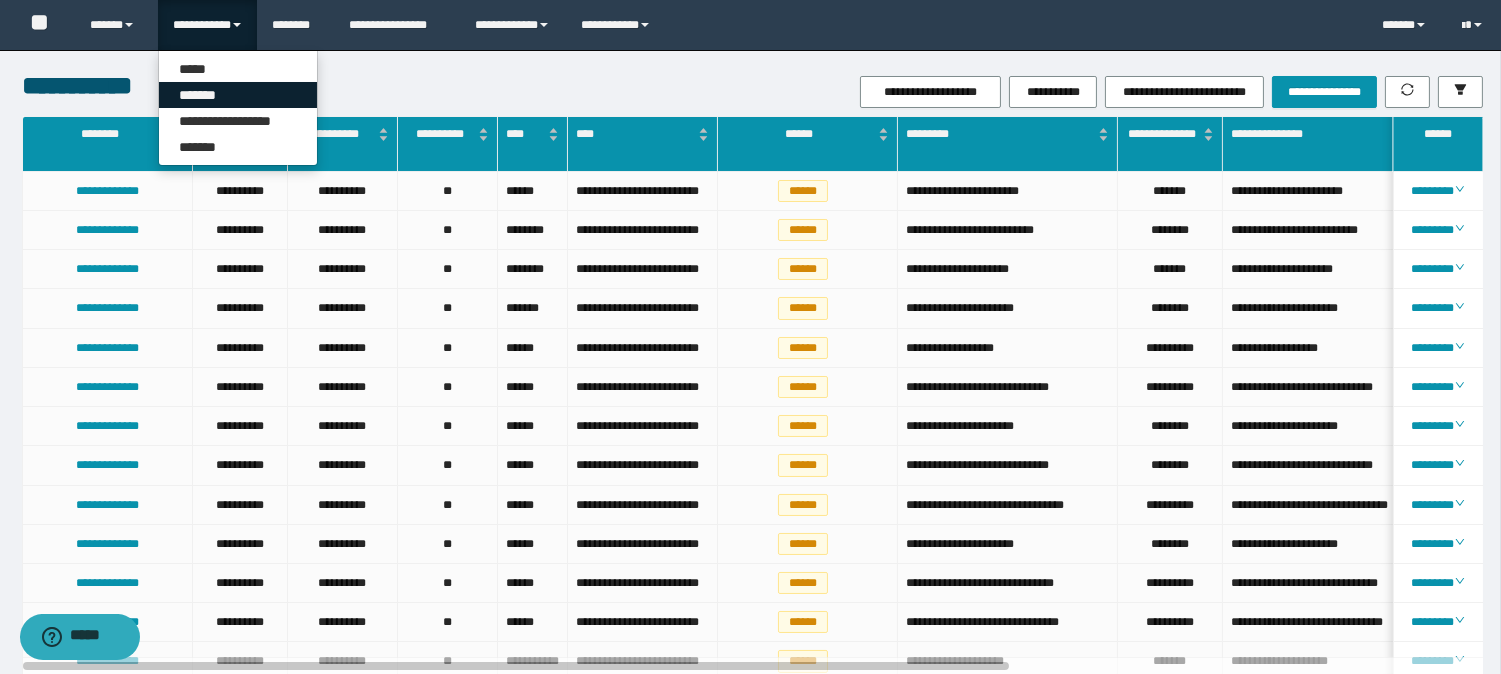 click on "*******" at bounding box center [238, 95] 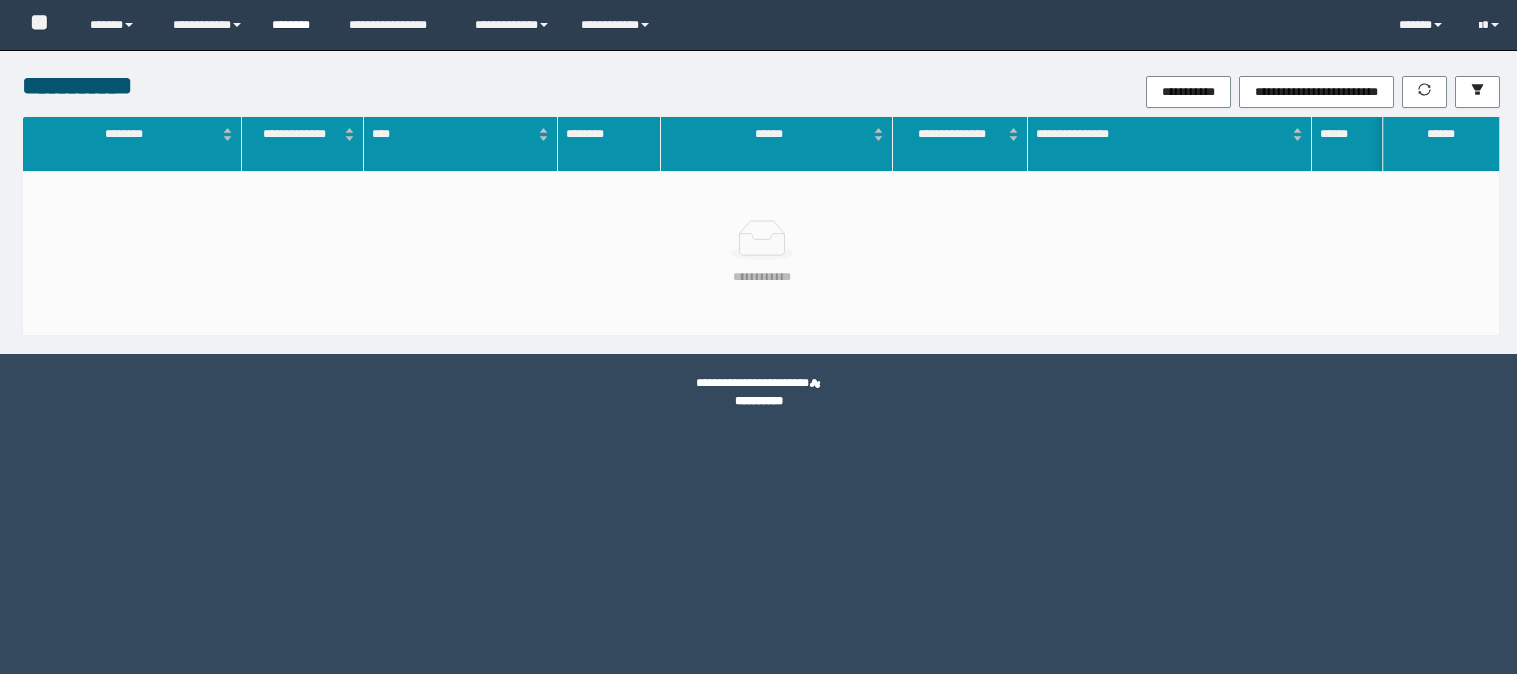 scroll, scrollTop: 0, scrollLeft: 0, axis: both 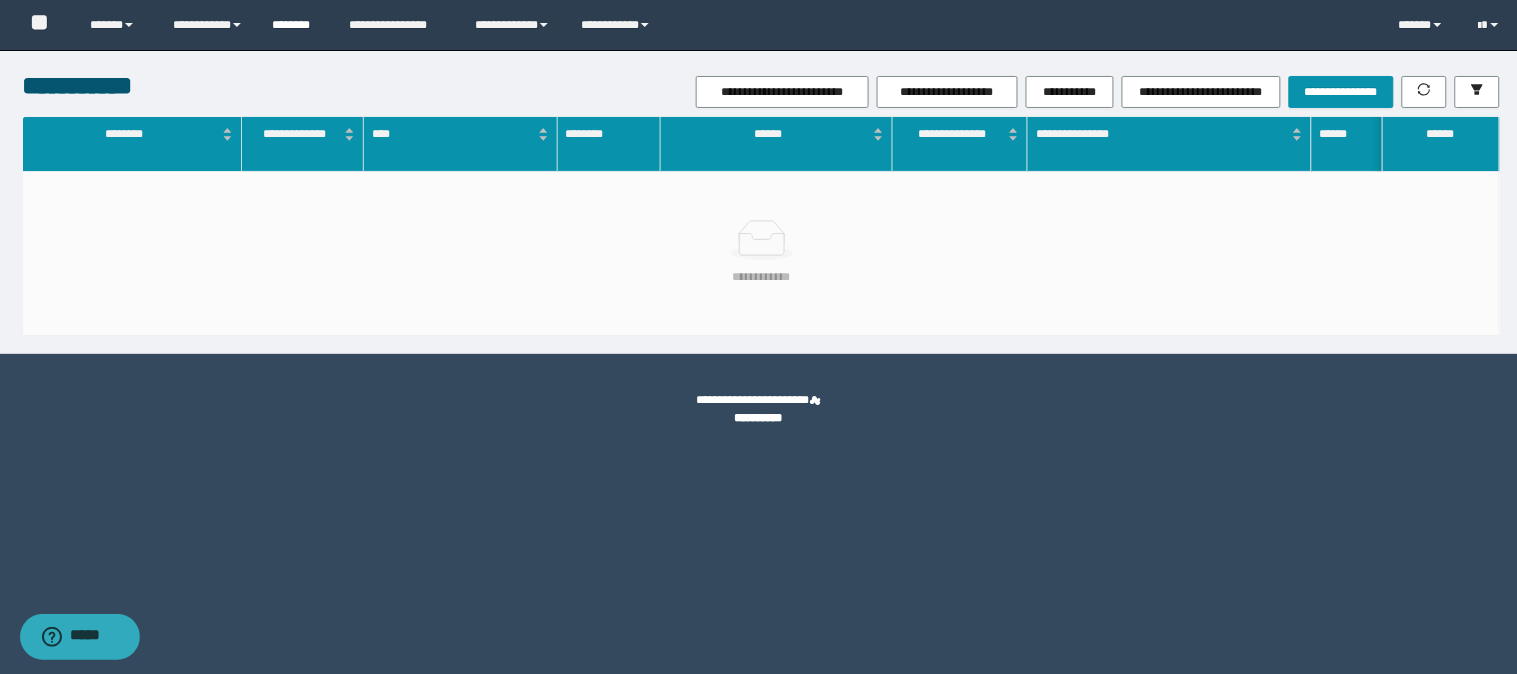 click on "********" at bounding box center [295, 25] 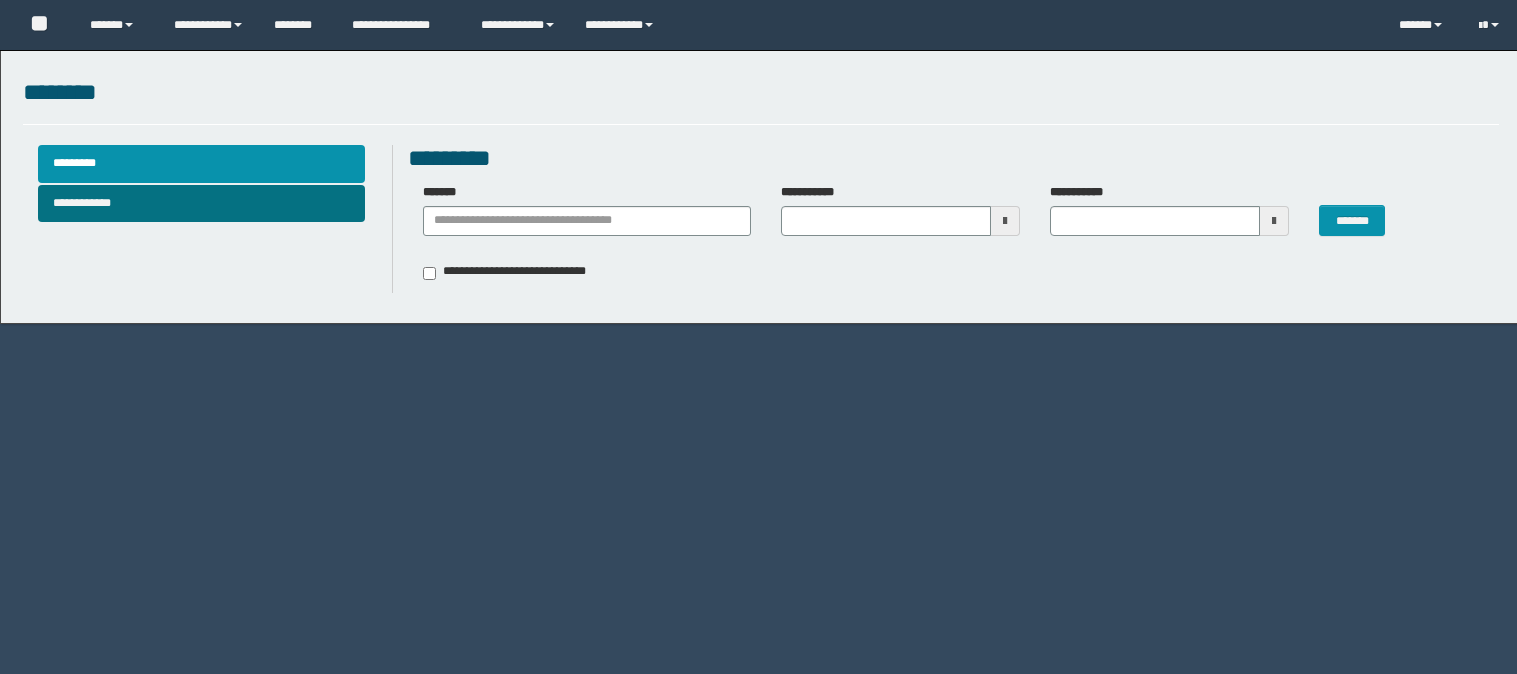 scroll, scrollTop: 0, scrollLeft: 0, axis: both 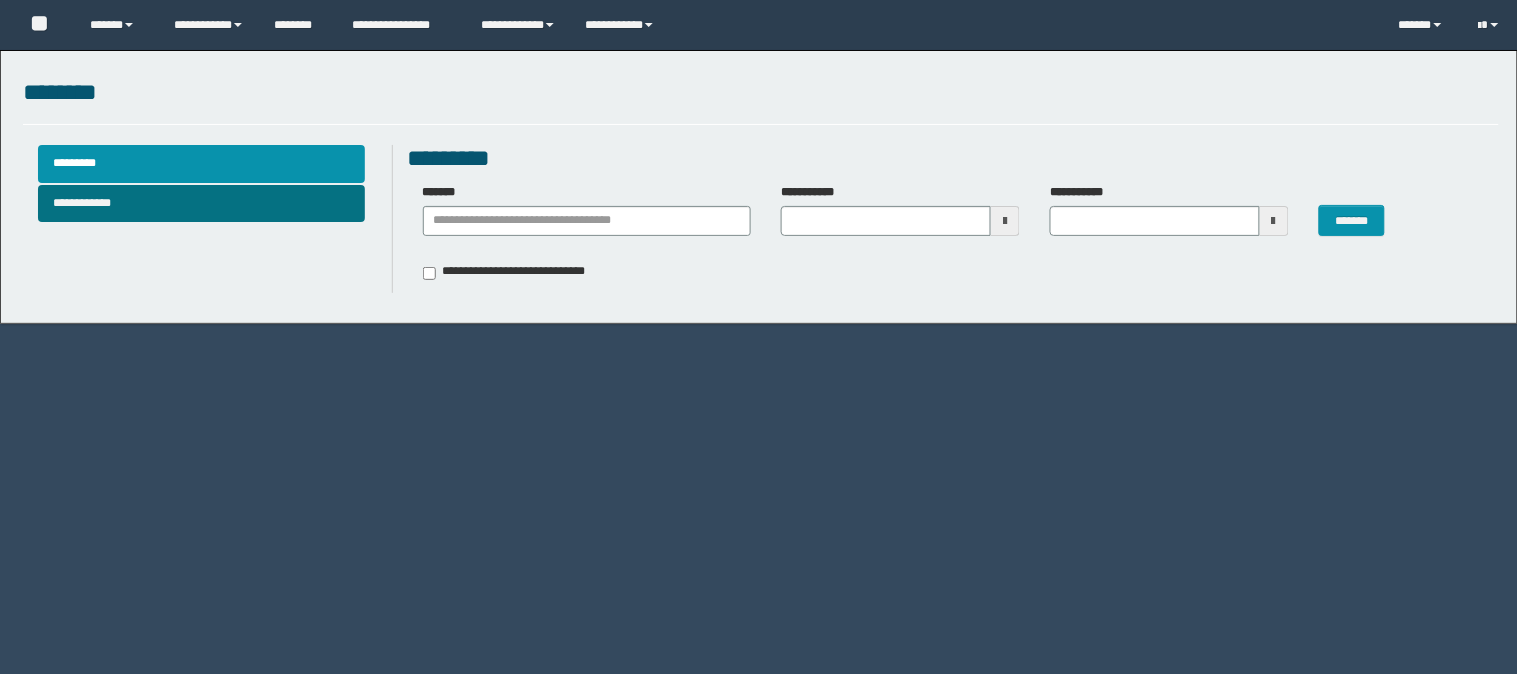 type 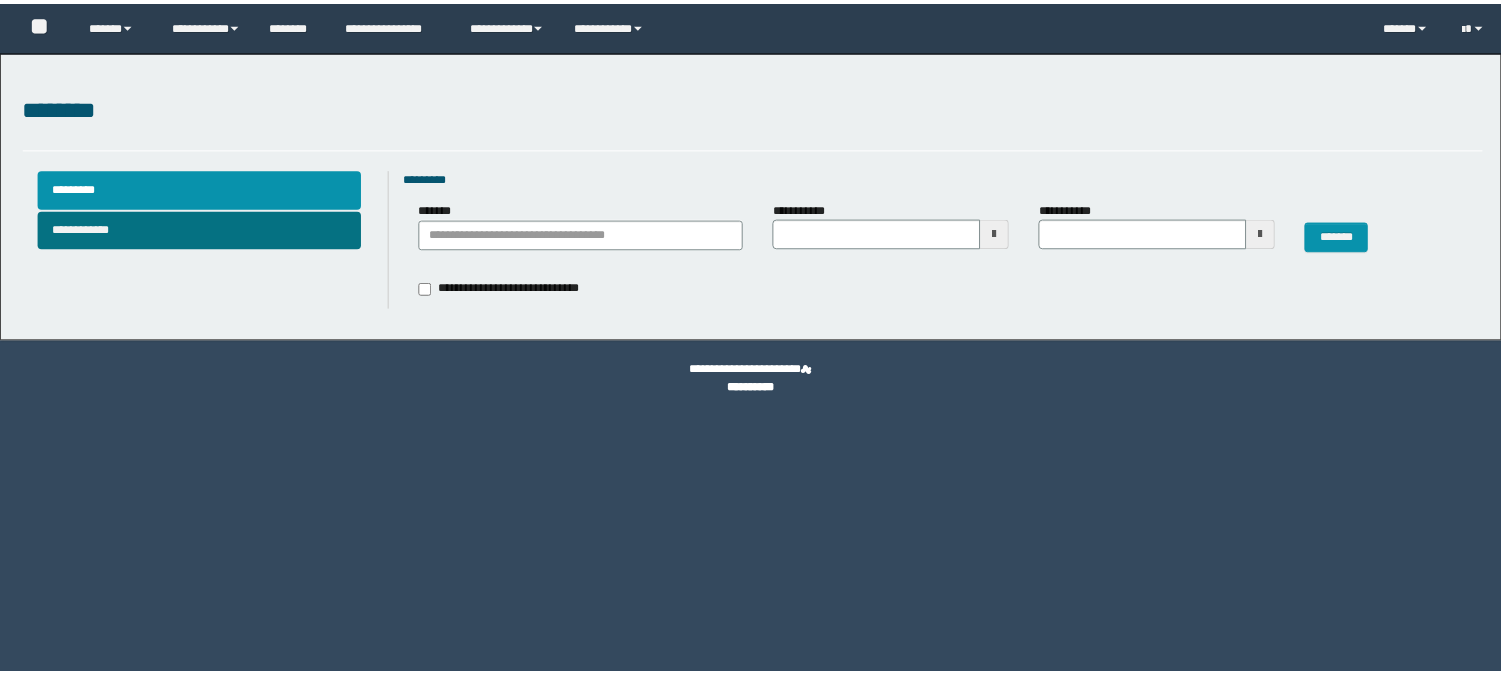 scroll, scrollTop: 0, scrollLeft: 0, axis: both 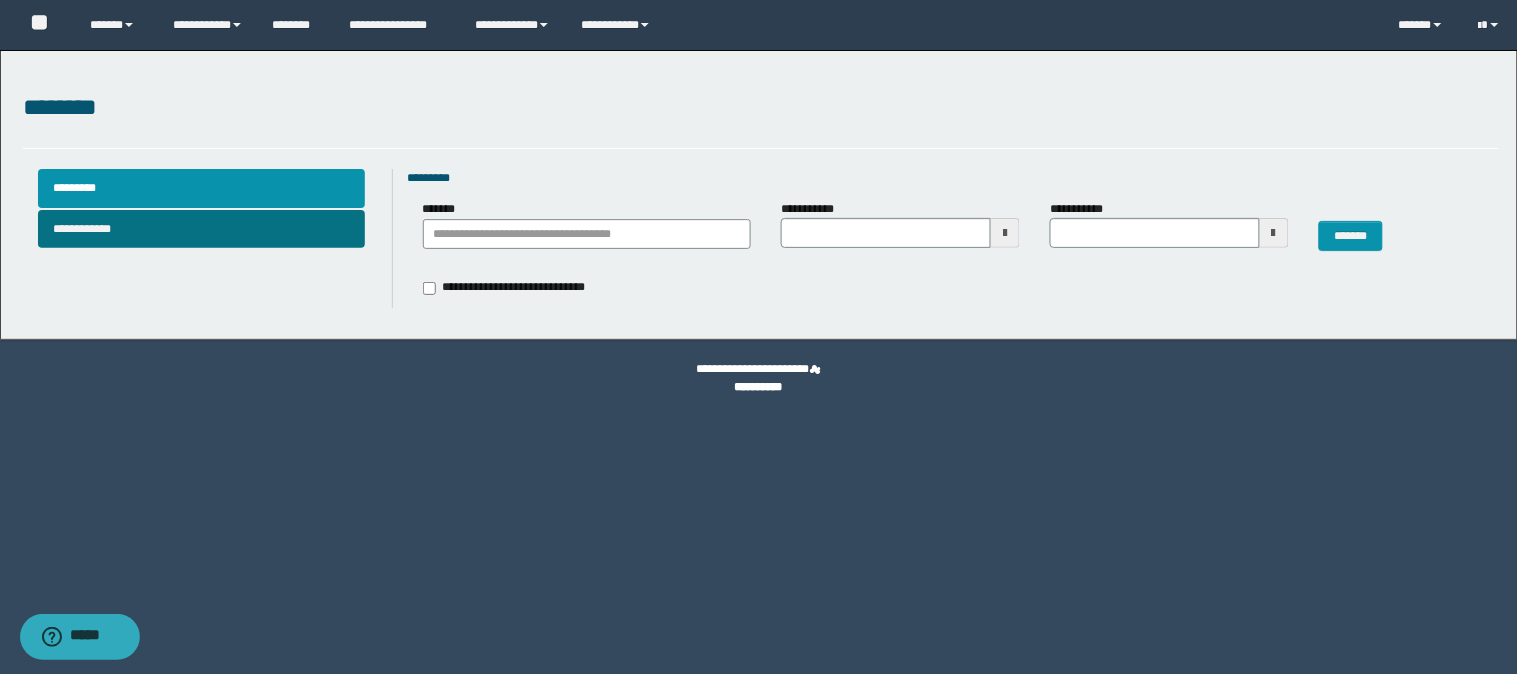 click on "**********" at bounding box center [207, 209] 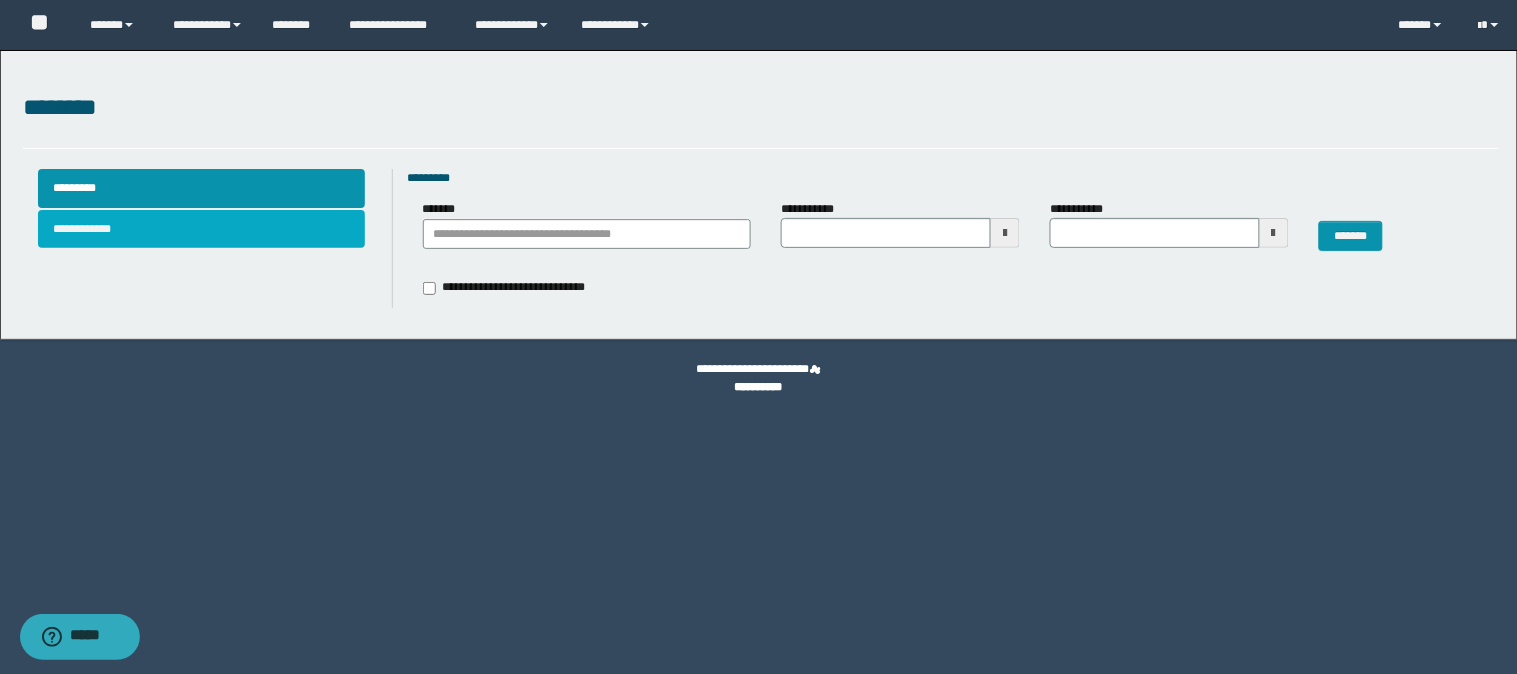 click on "**********" at bounding box center (201, 229) 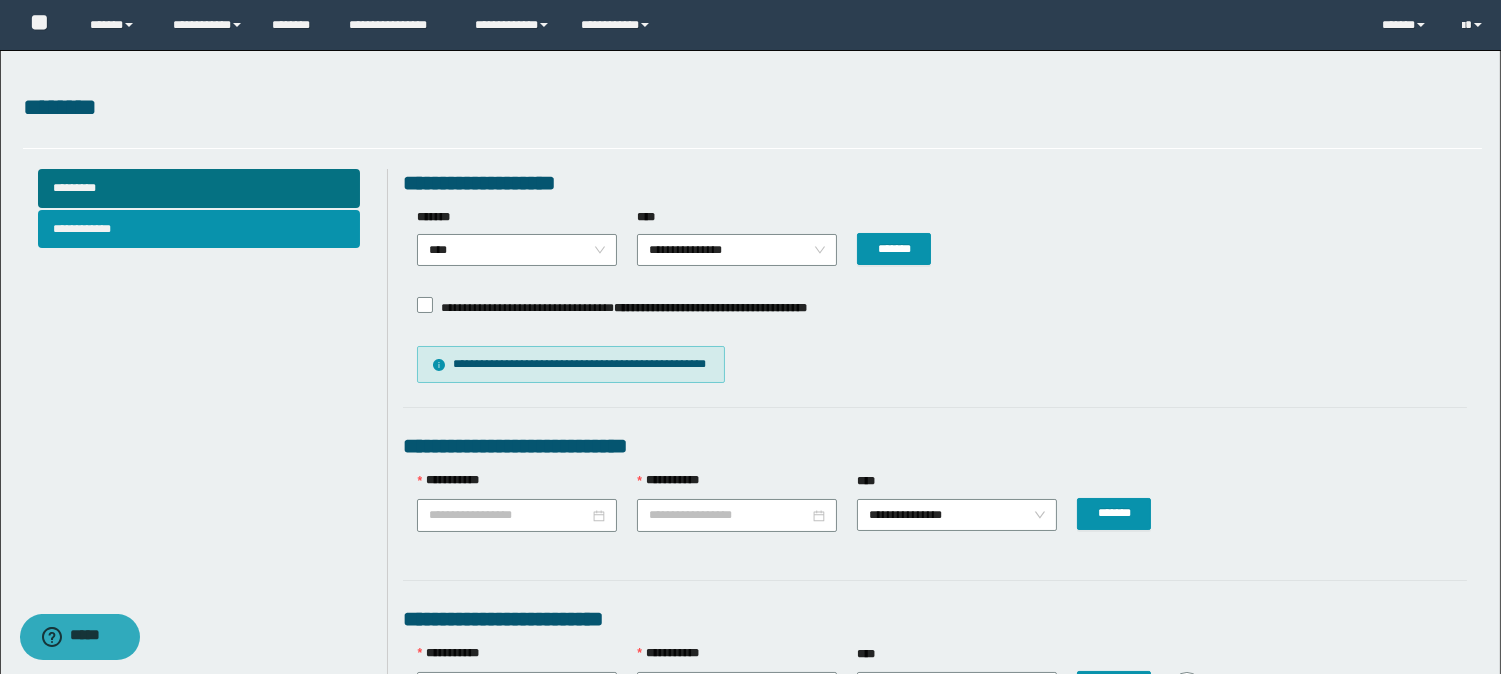 click on "**********" at bounding box center [199, 229] 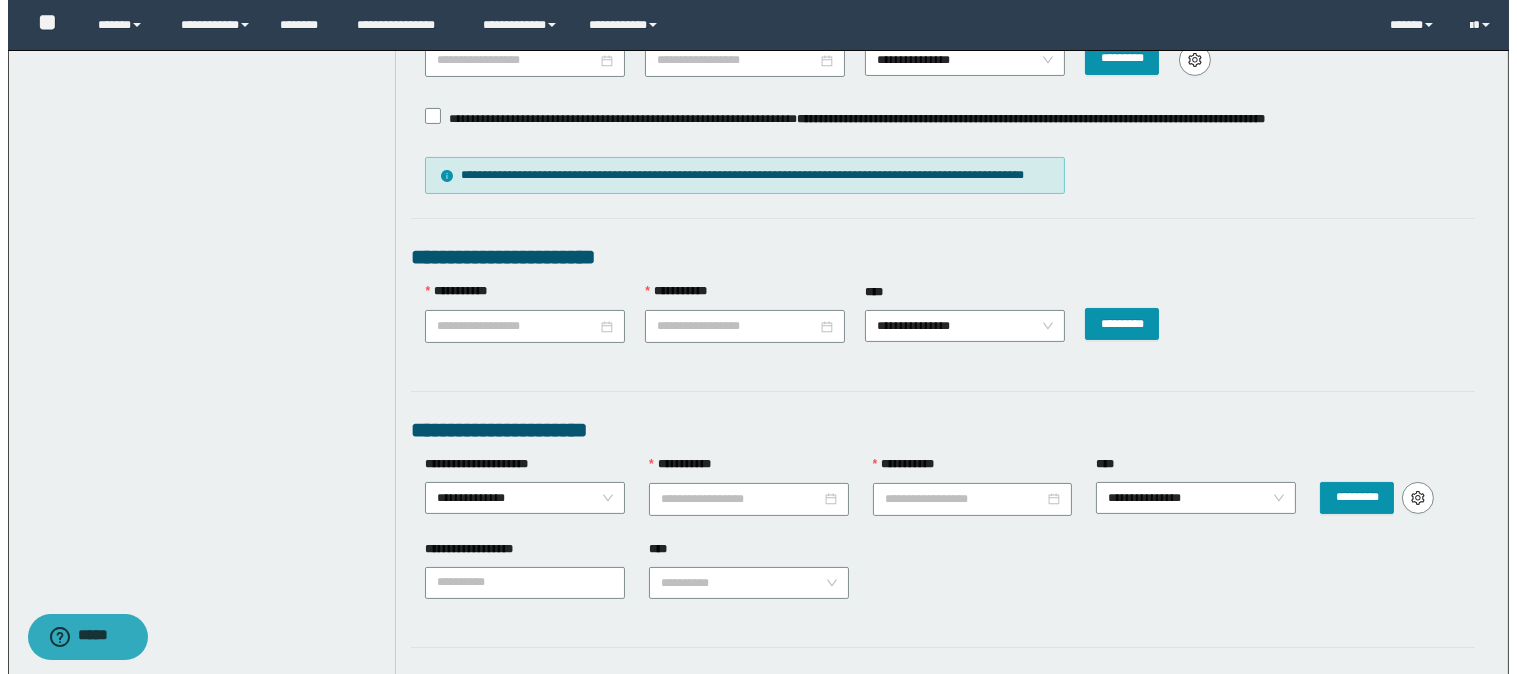 scroll, scrollTop: 777, scrollLeft: 0, axis: vertical 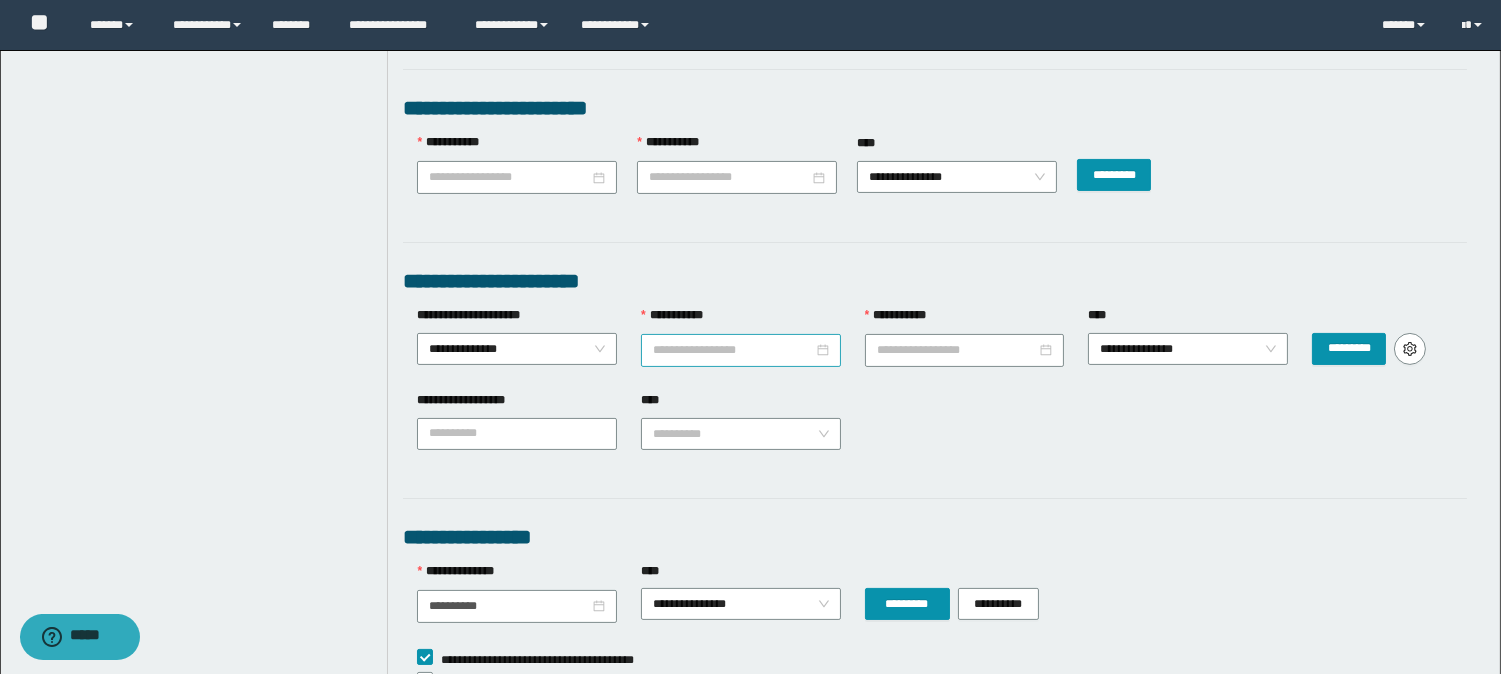 click on "**********" at bounding box center (733, 350) 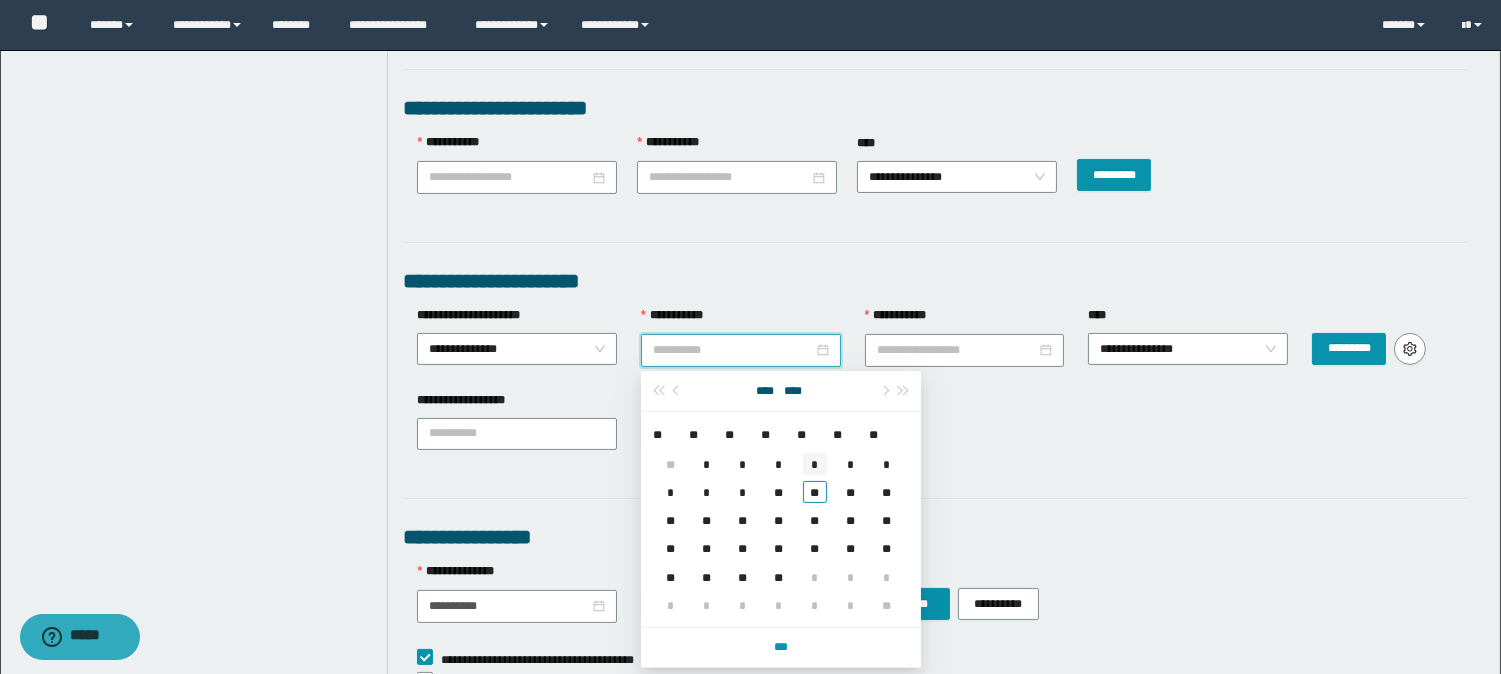 type on "**********" 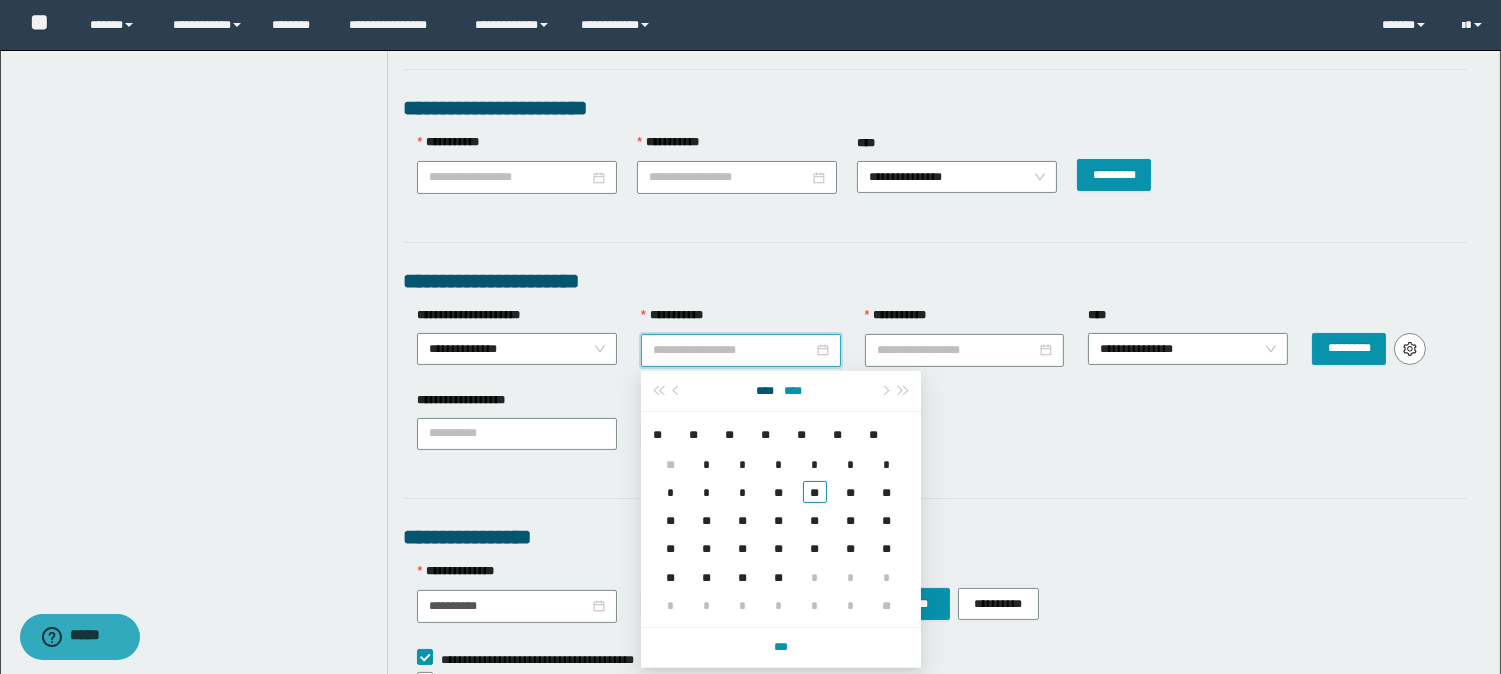 click on "****" at bounding box center (793, 389) 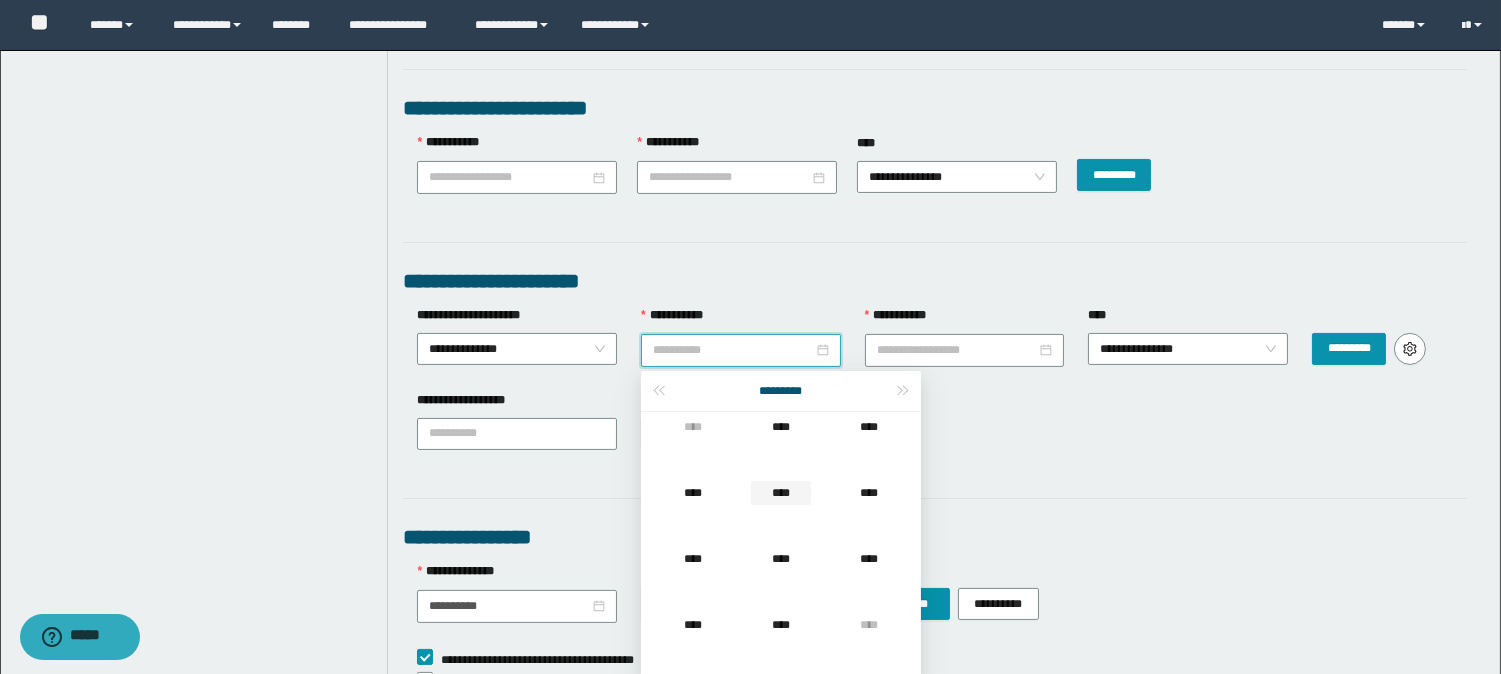type on "**********" 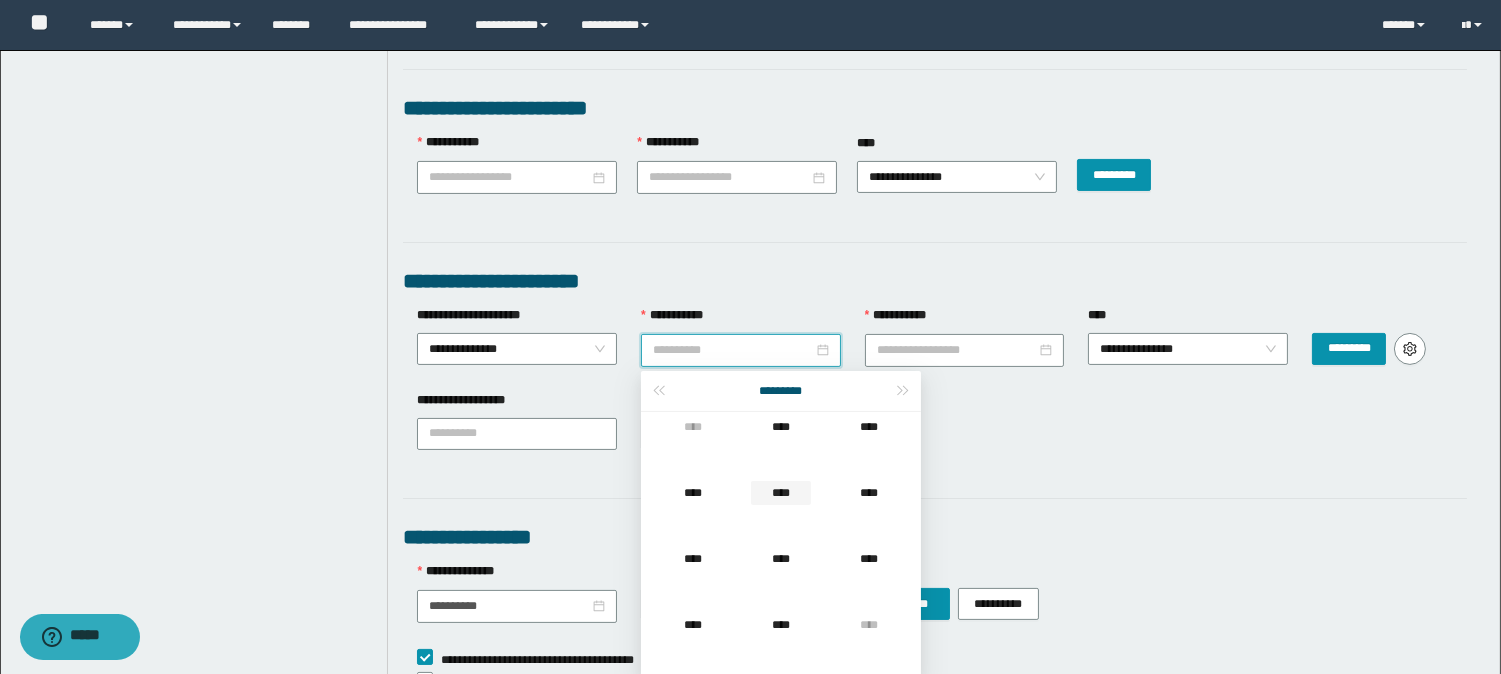 click on "****" at bounding box center [781, 493] 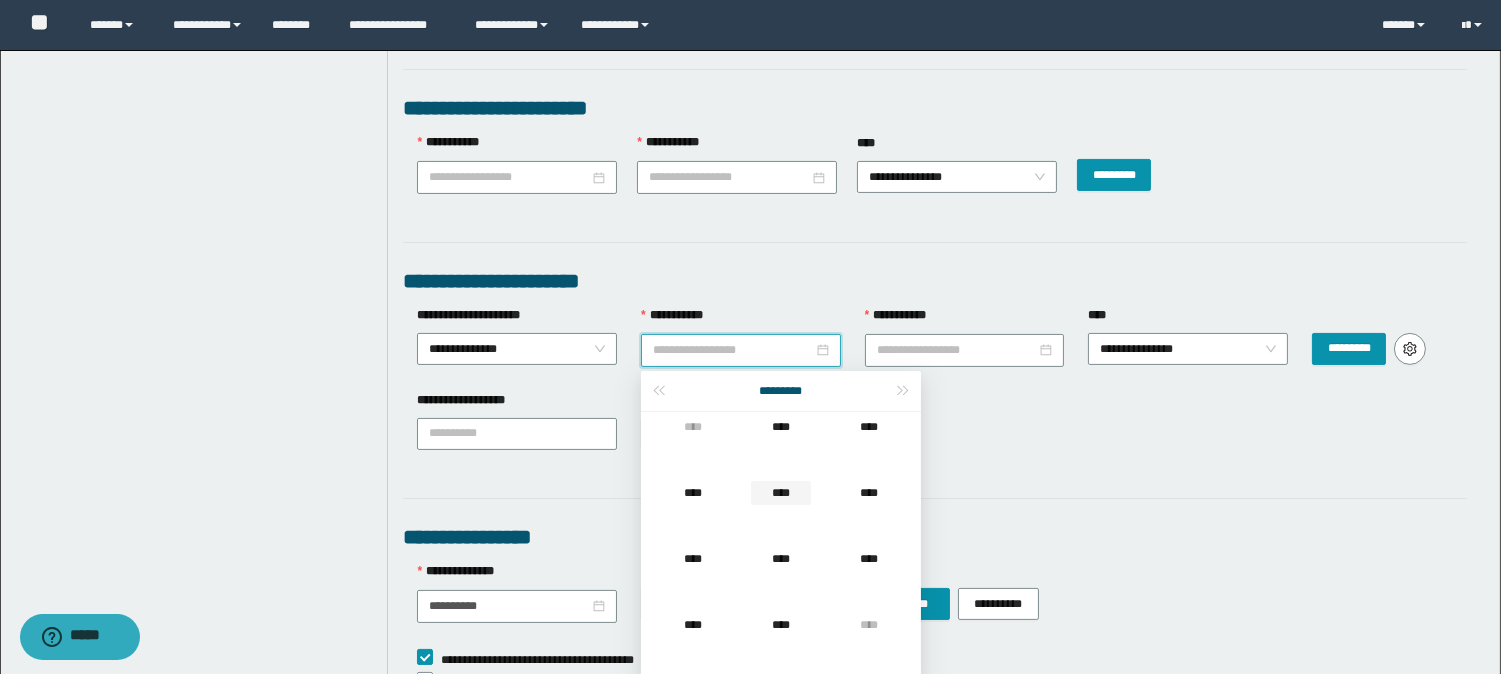 type on "**********" 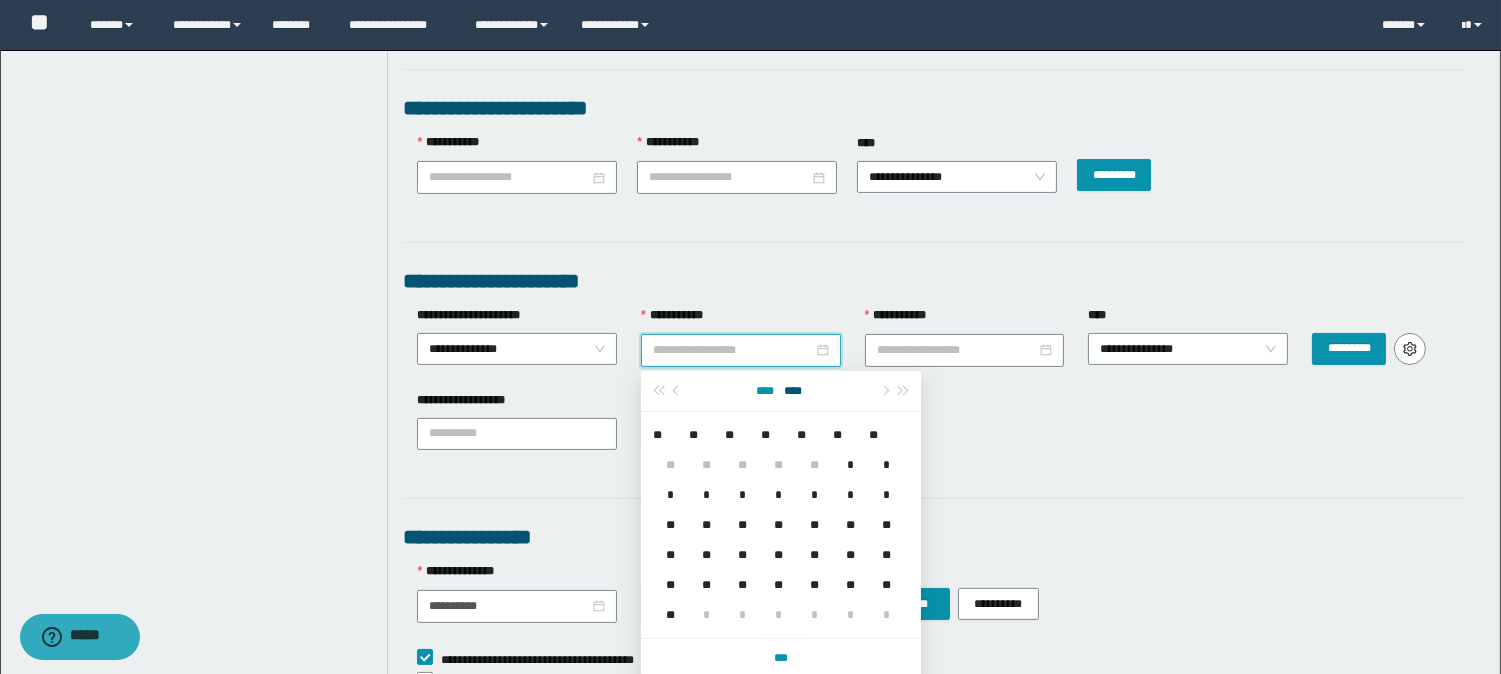 click on "****" at bounding box center [764, 391] 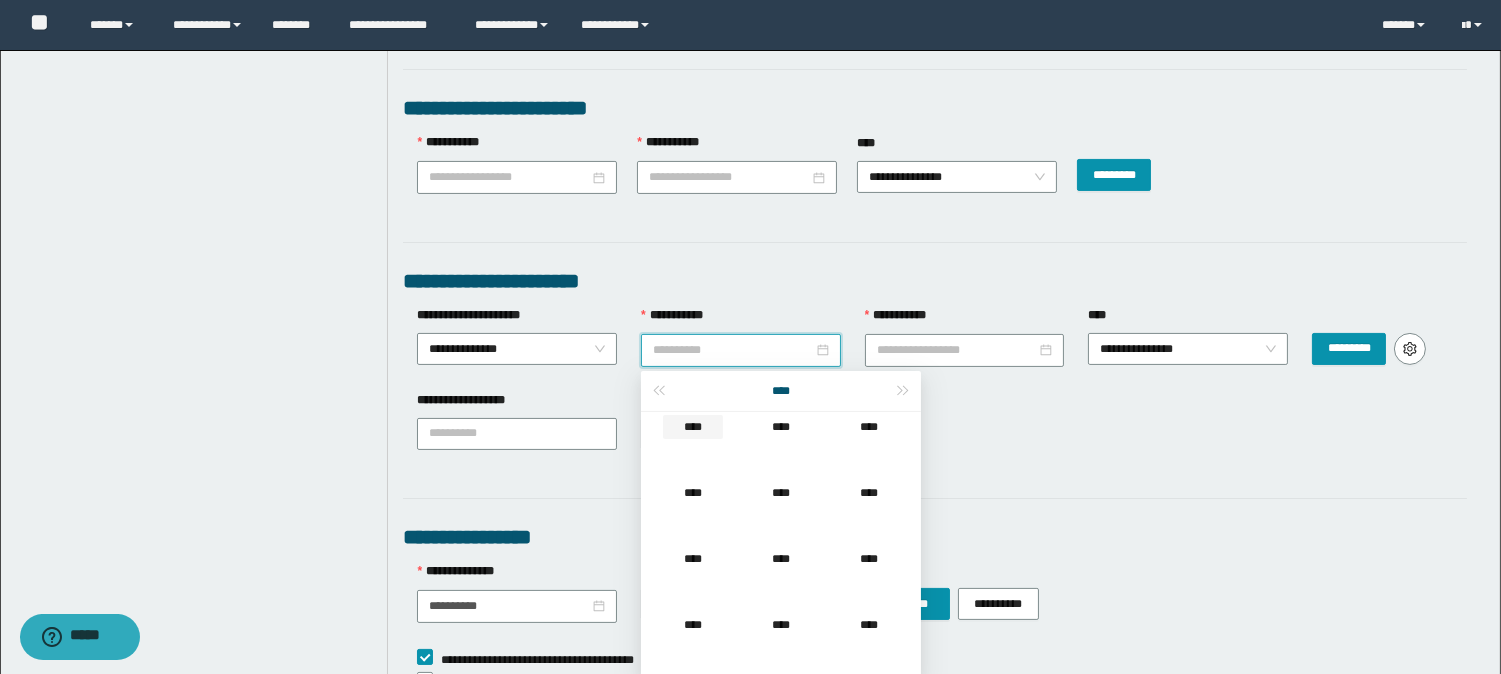 type on "**********" 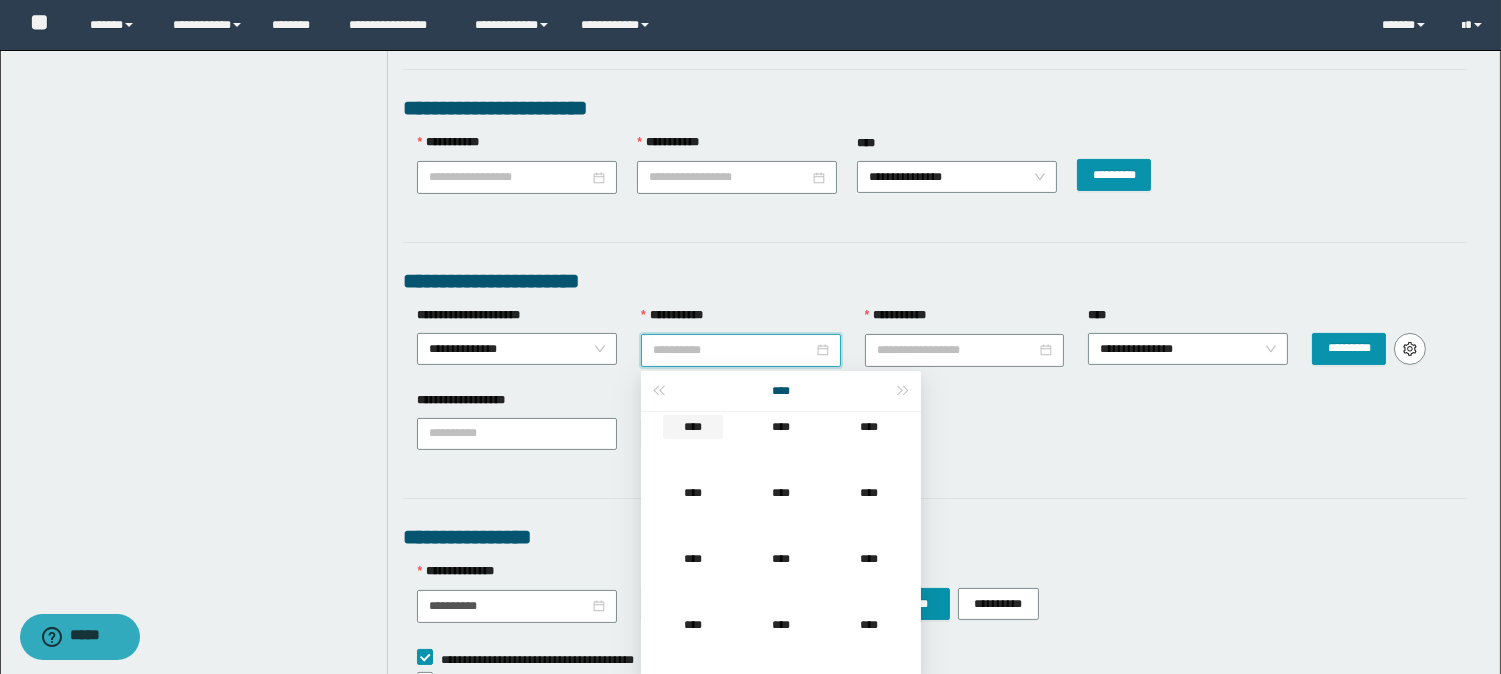 click on "****" at bounding box center [693, 427] 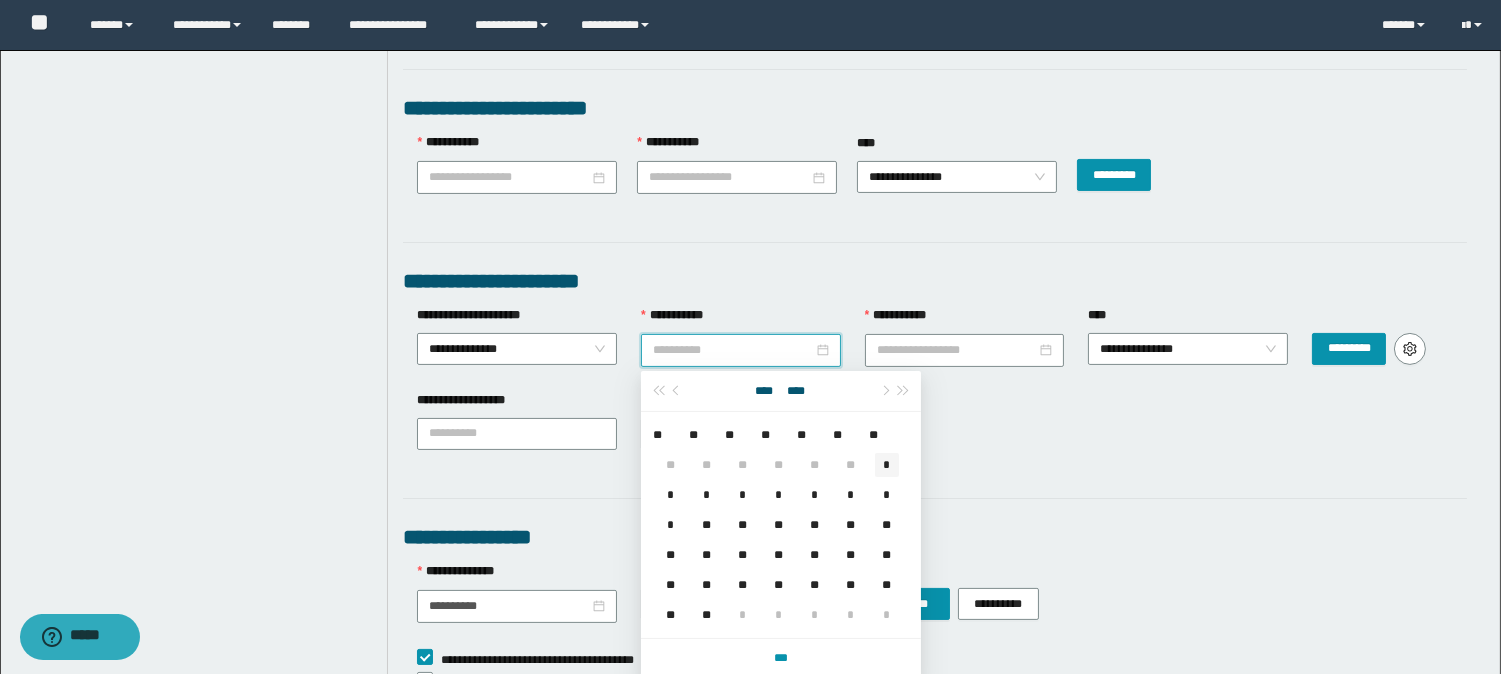 type on "**********" 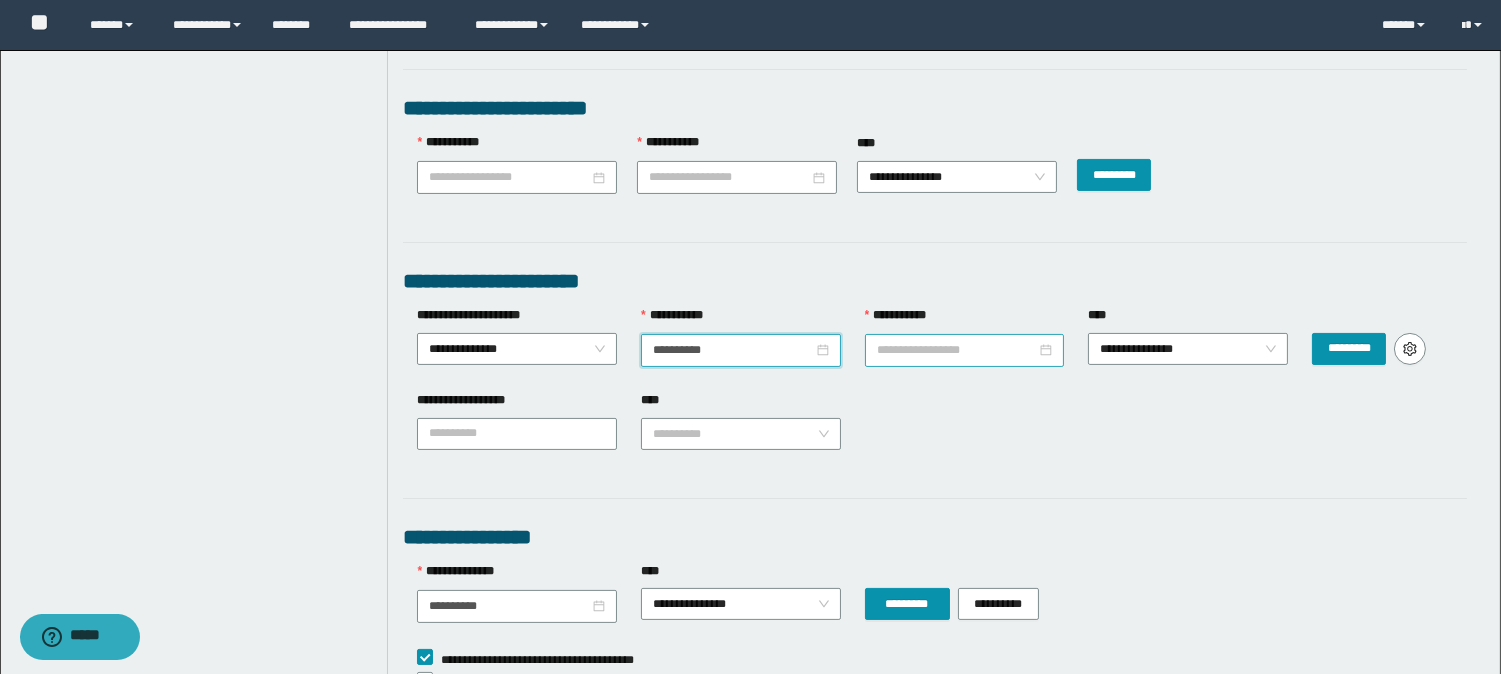 click at bounding box center (965, 350) 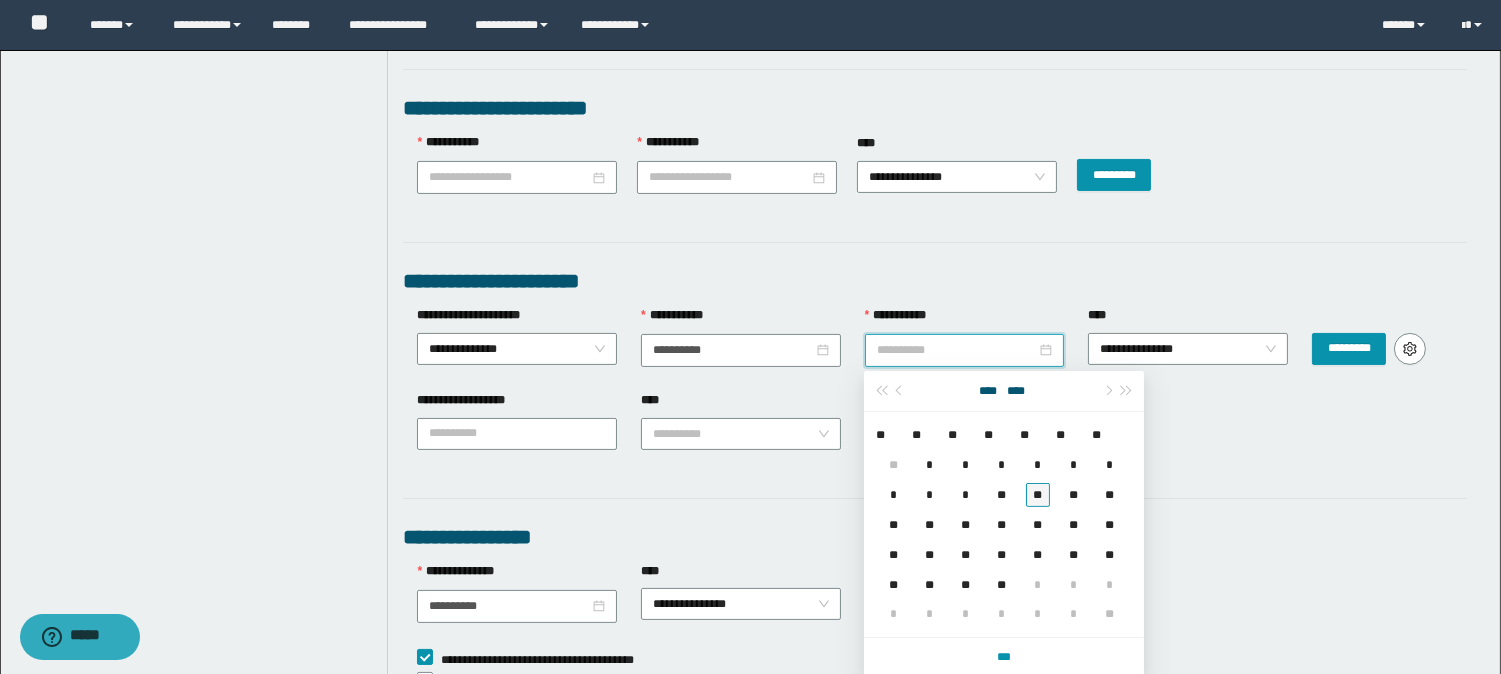 type on "**********" 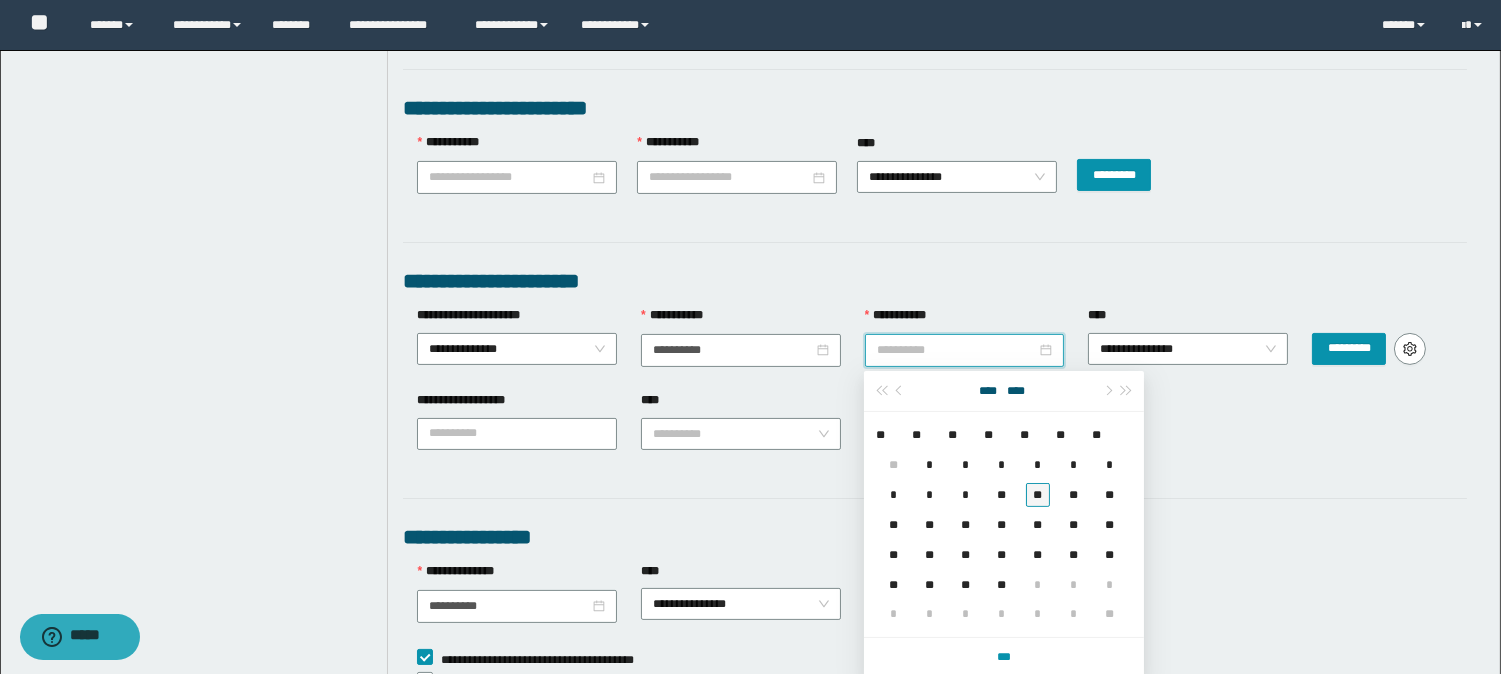 click on "**" at bounding box center [1038, 495] 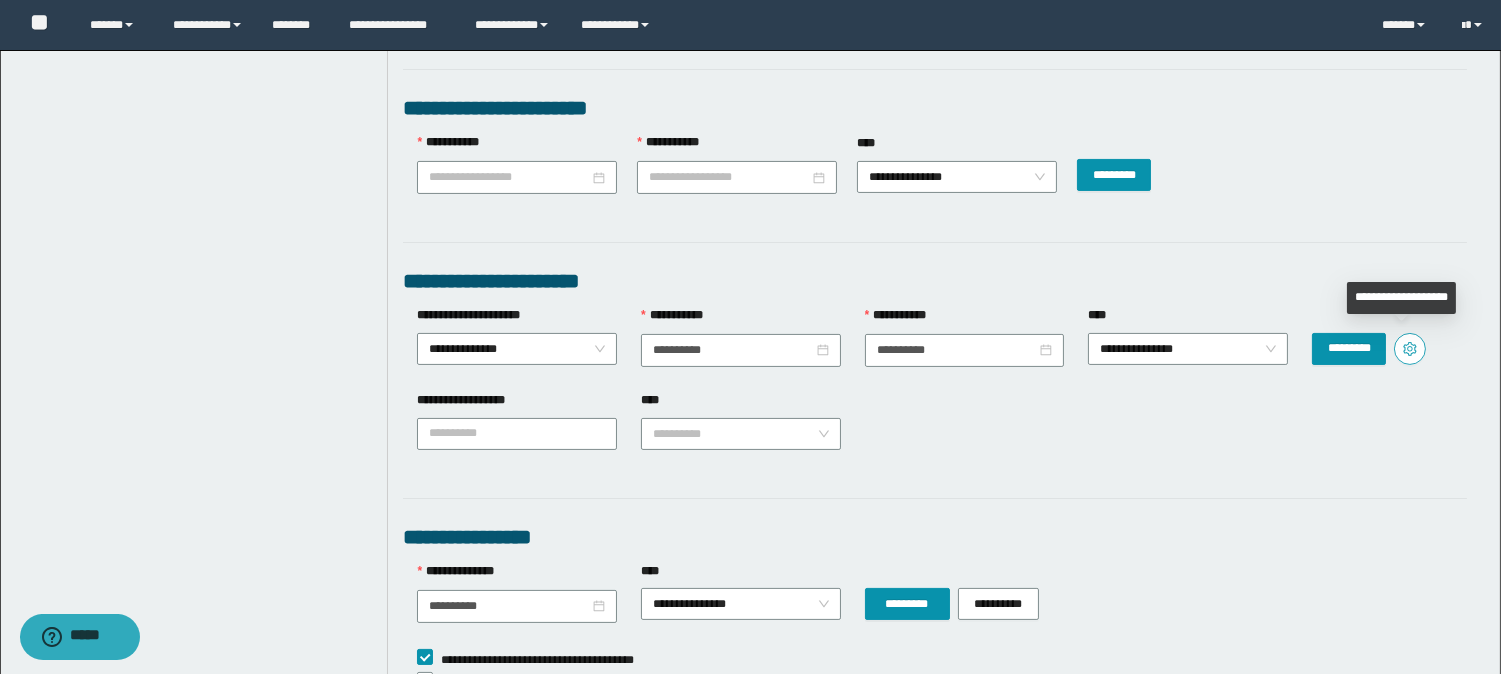 click at bounding box center (1410, 349) 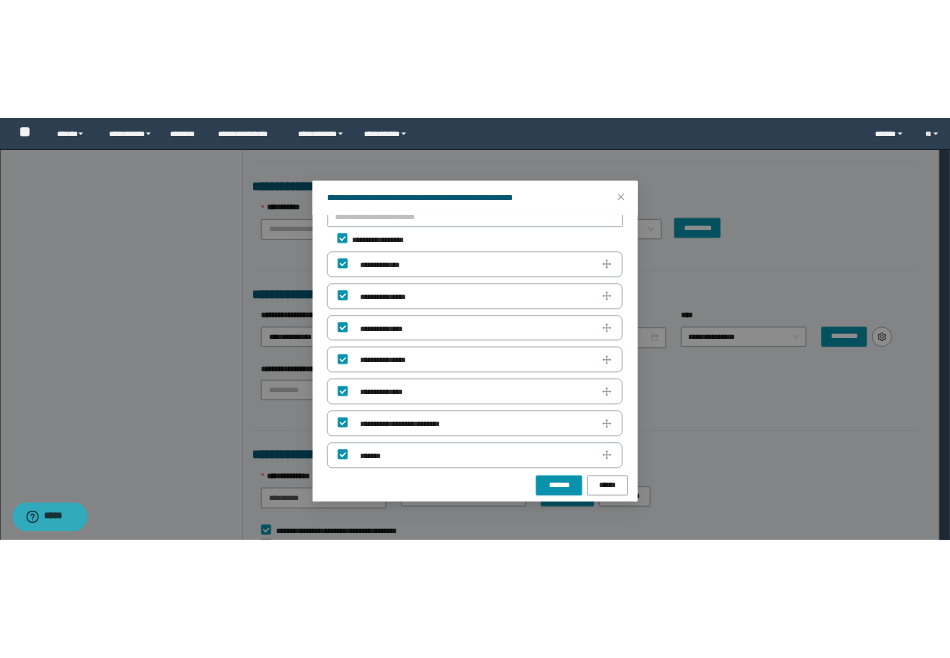 scroll, scrollTop: 0, scrollLeft: 0, axis: both 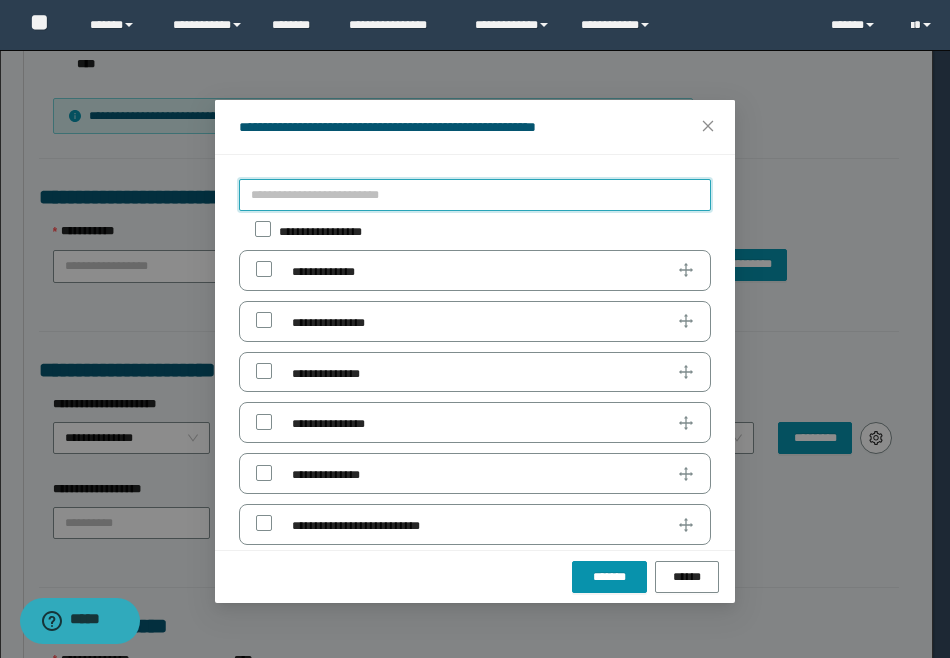 click at bounding box center (475, 195) 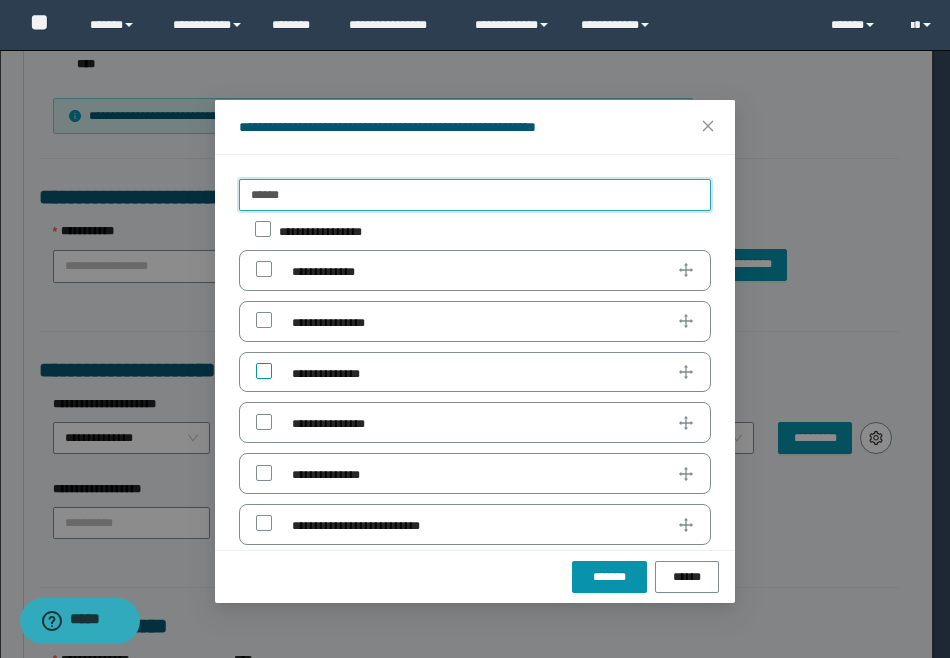click on "**********" at bounding box center [320, 374] 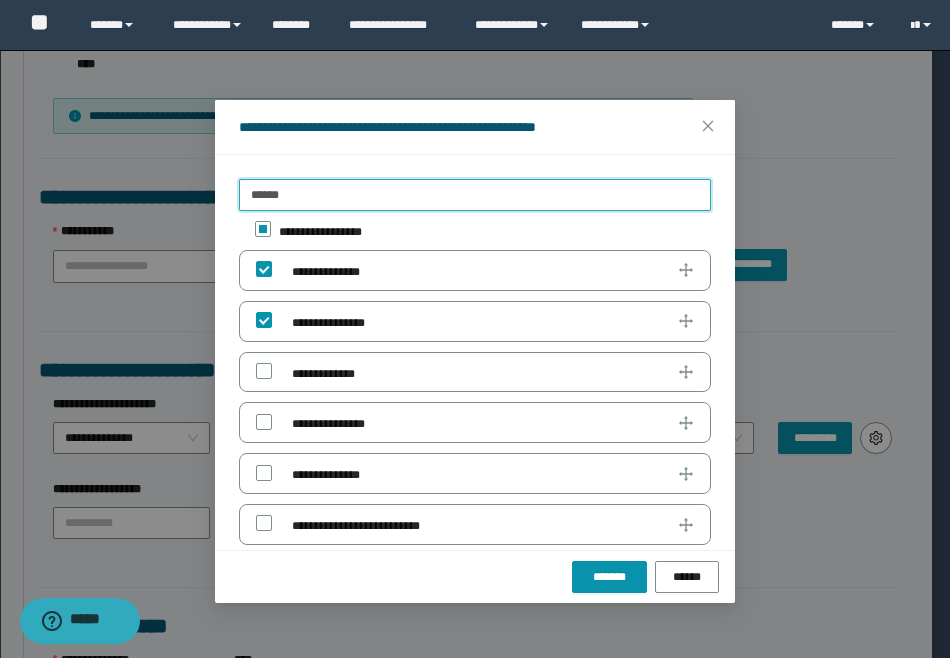 drag, startPoint x: 313, startPoint y: 197, endPoint x: 214, endPoint y: 198, distance: 99.00505 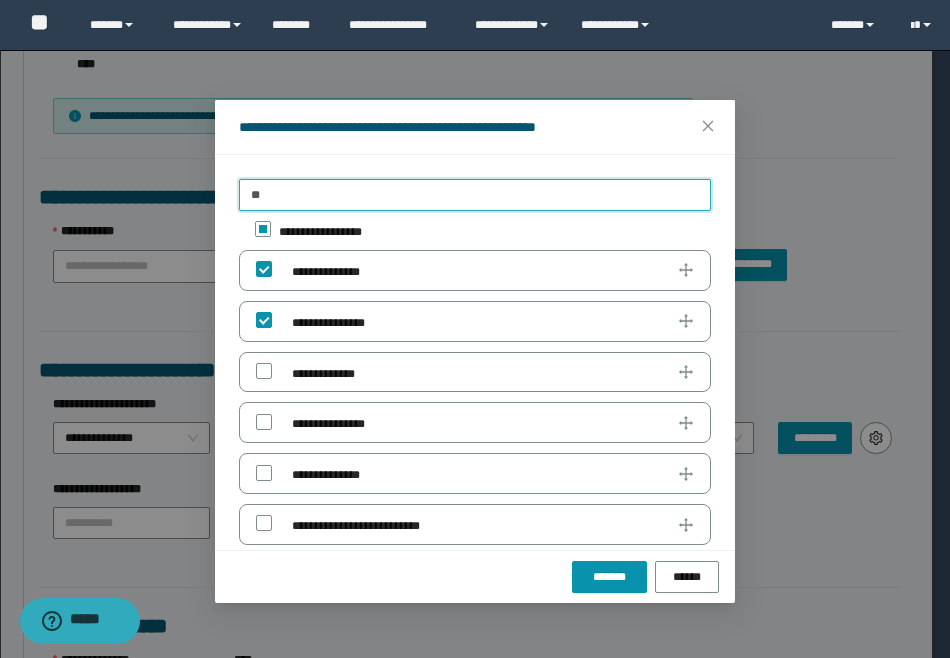 type on "*" 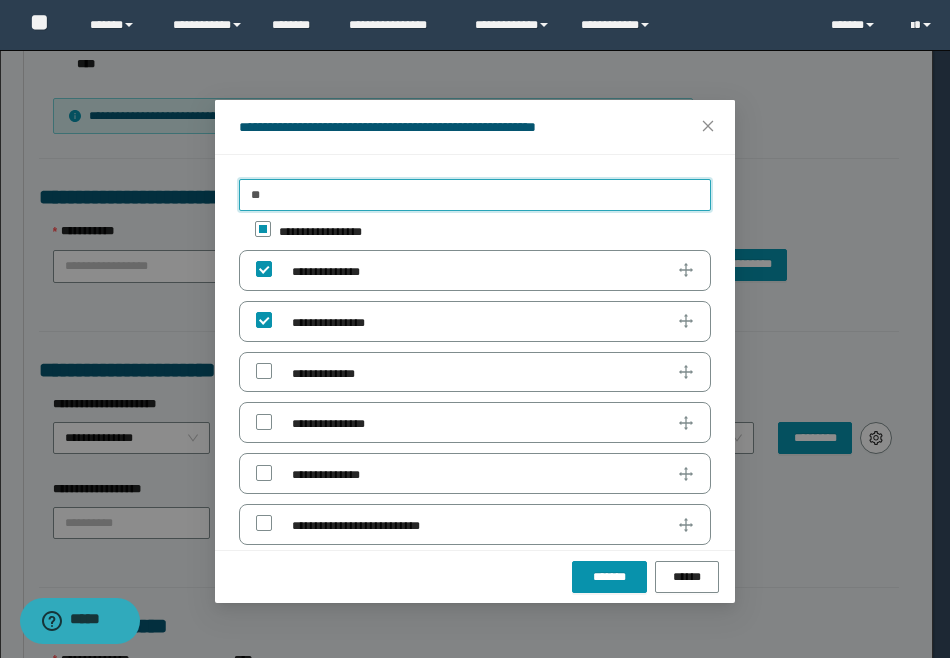 type on "*" 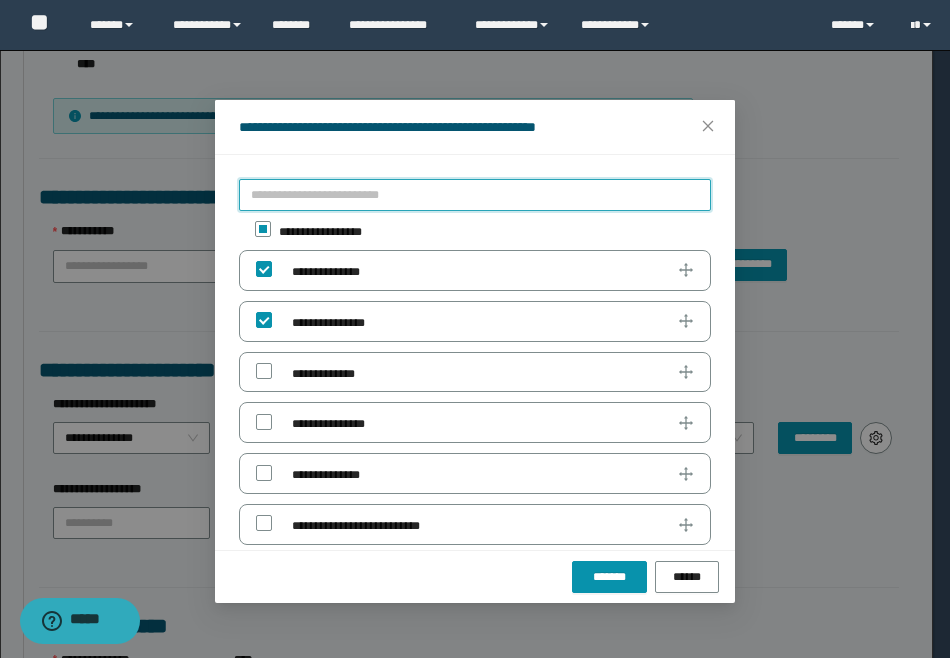 type 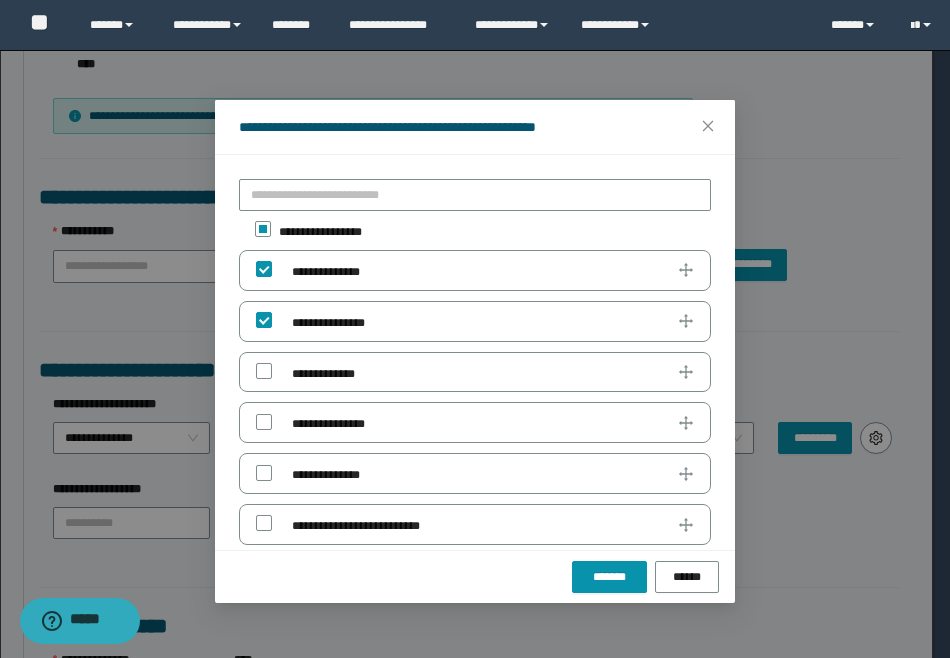 click on "**********" at bounding box center (475, 352) 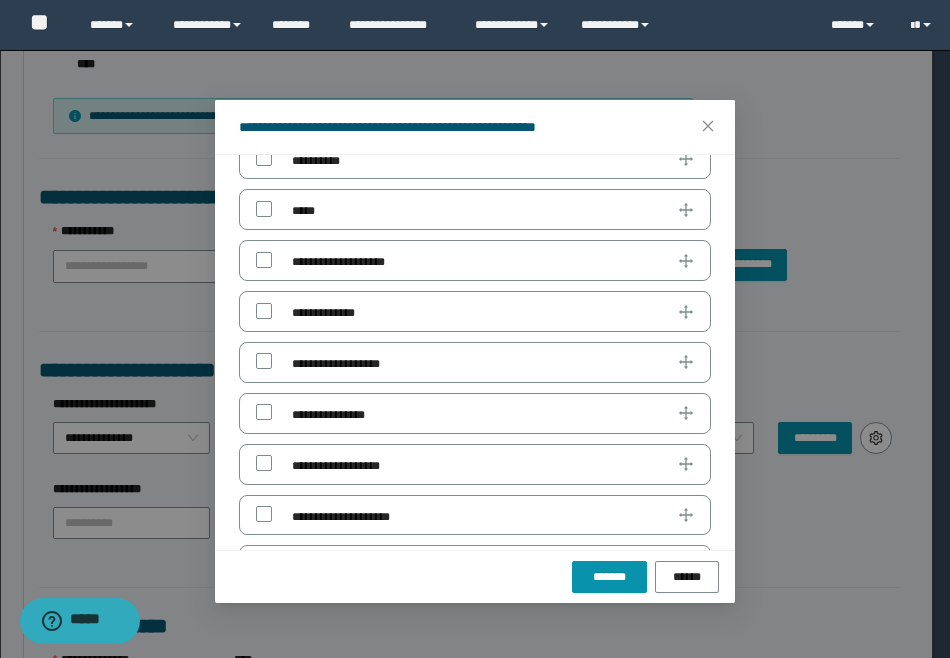 scroll, scrollTop: 3222, scrollLeft: 0, axis: vertical 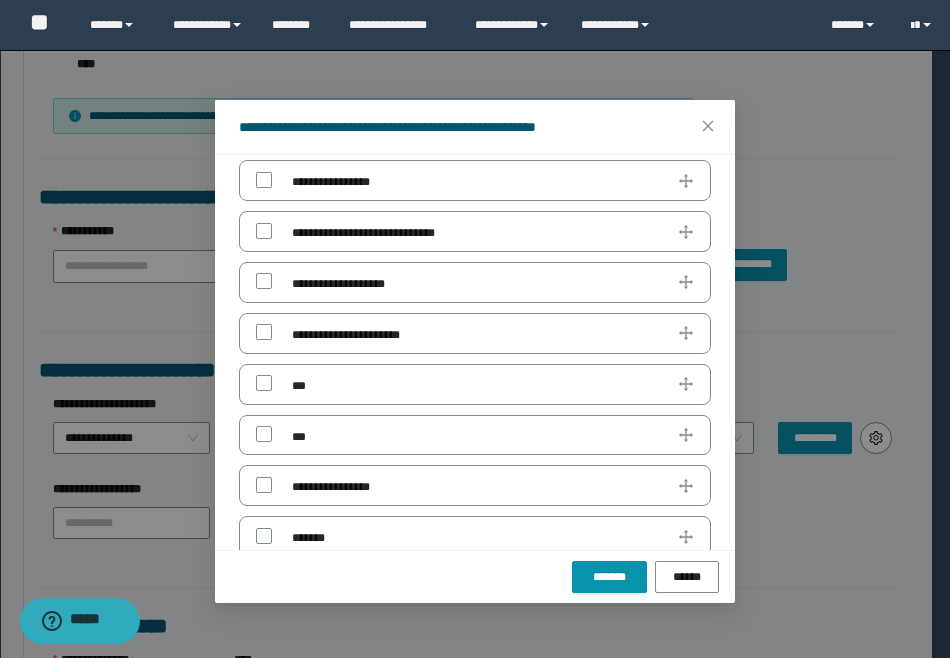 click on "***" at bounding box center [475, 384] 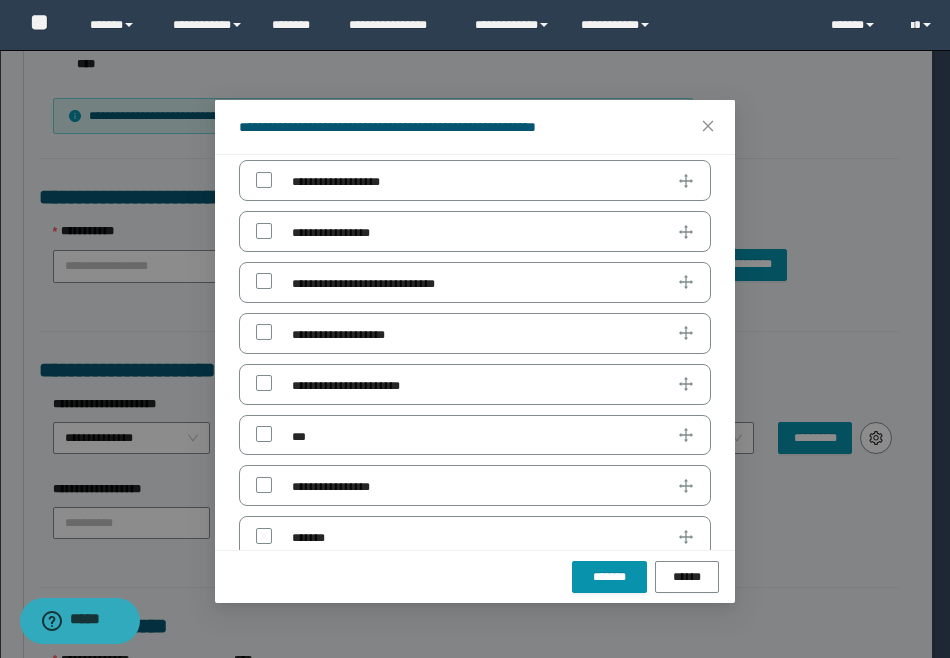 scroll, scrollTop: 4268, scrollLeft: 0, axis: vertical 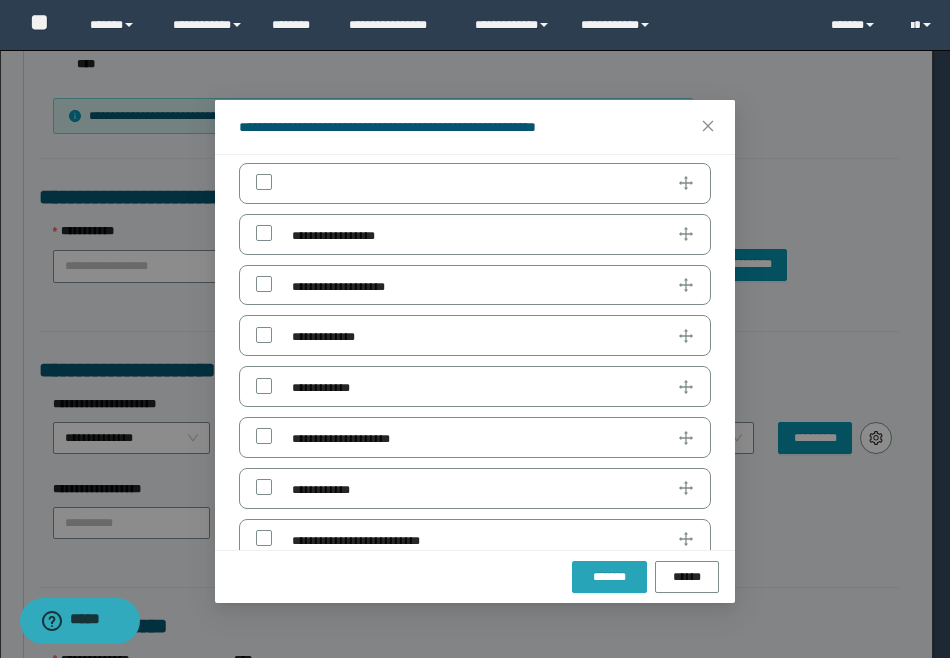 click on "*******" at bounding box center [609, 577] 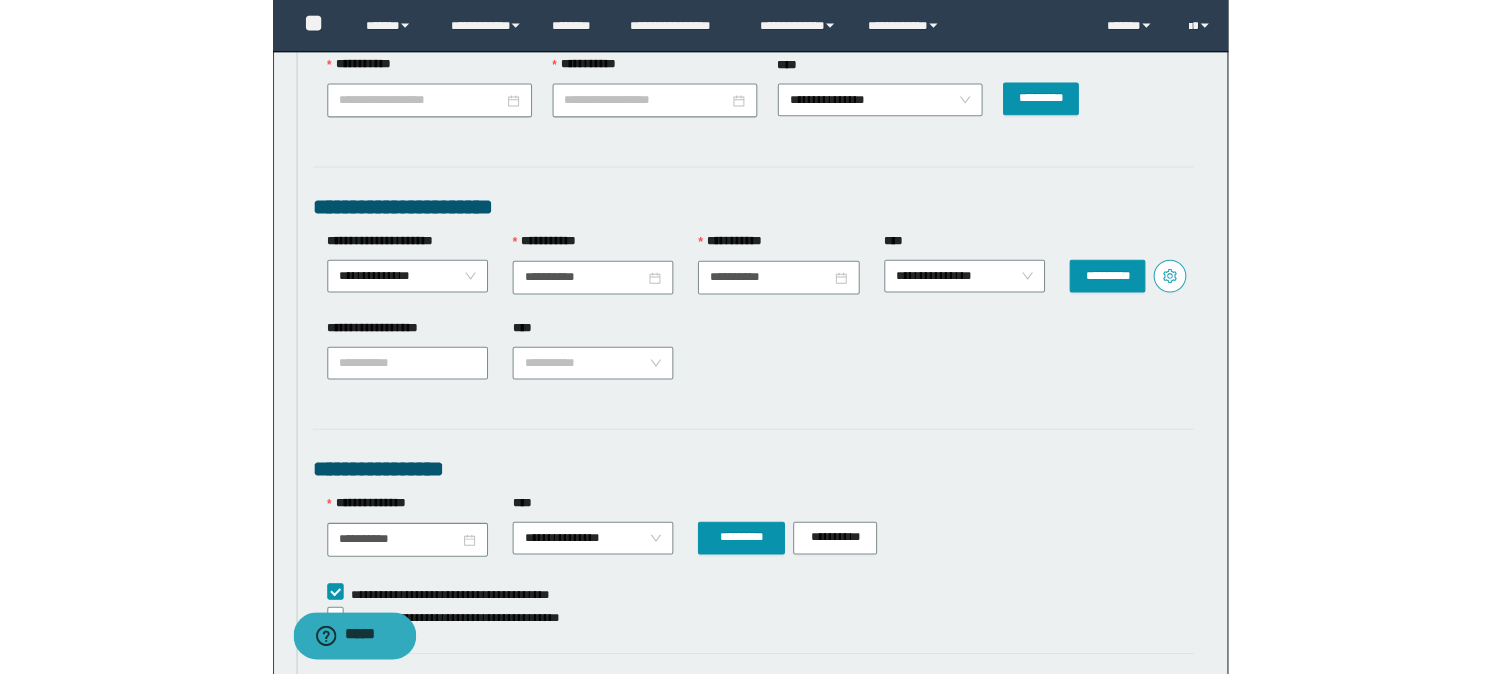 scroll, scrollTop: 1000, scrollLeft: 0, axis: vertical 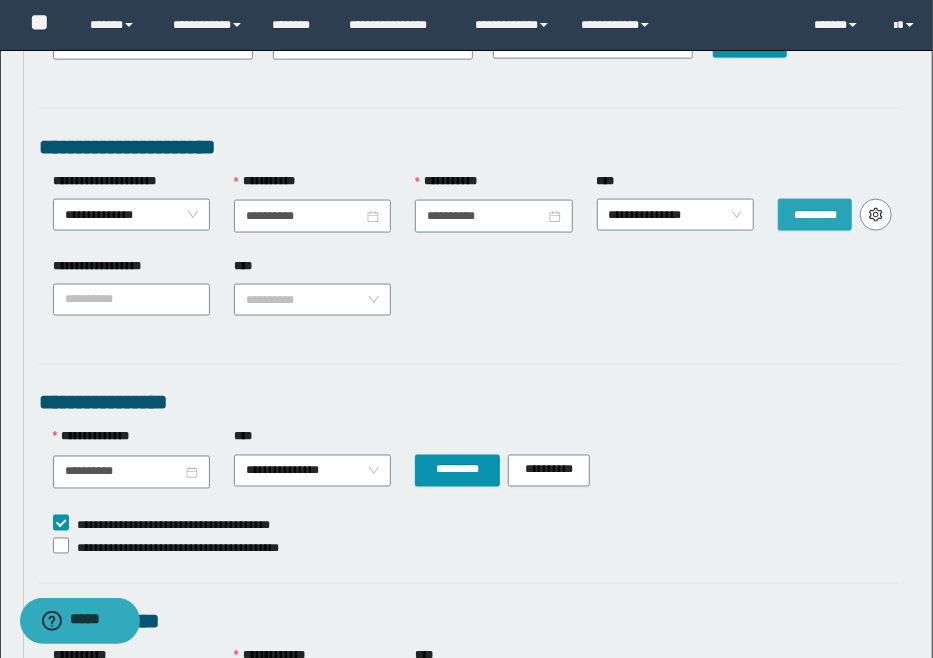 click on "*********" at bounding box center (815, 215) 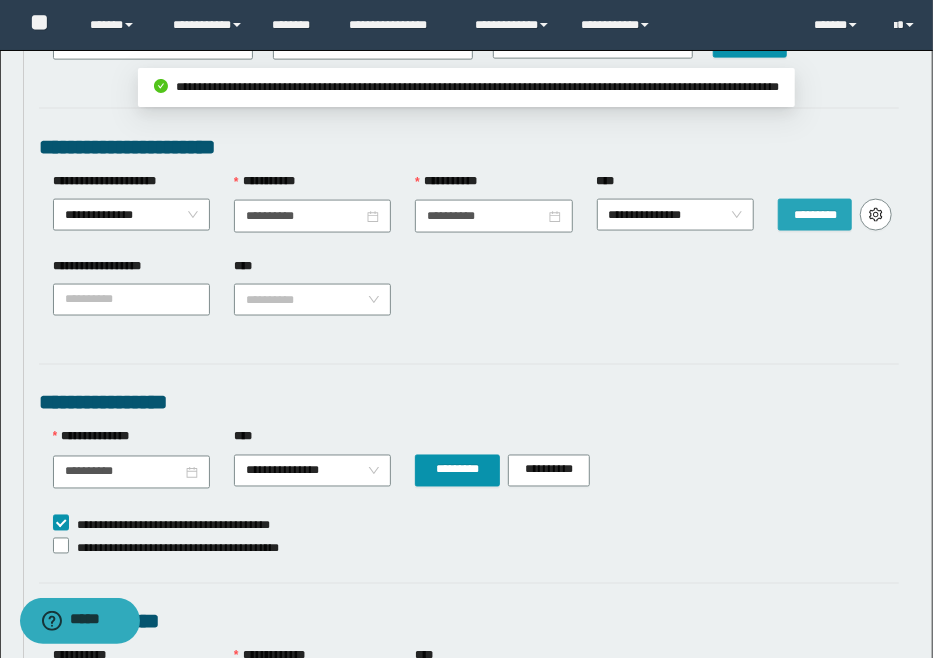 type 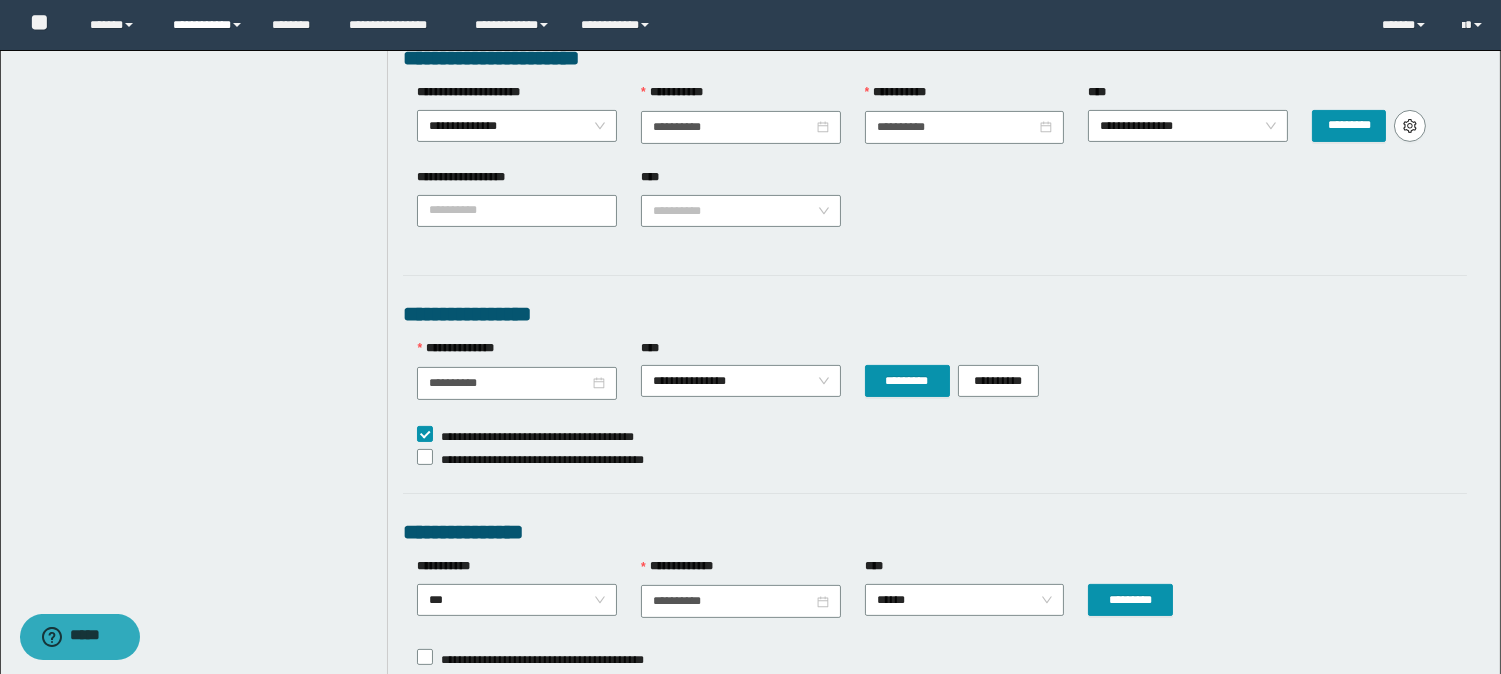 click on "**********" at bounding box center [207, 25] 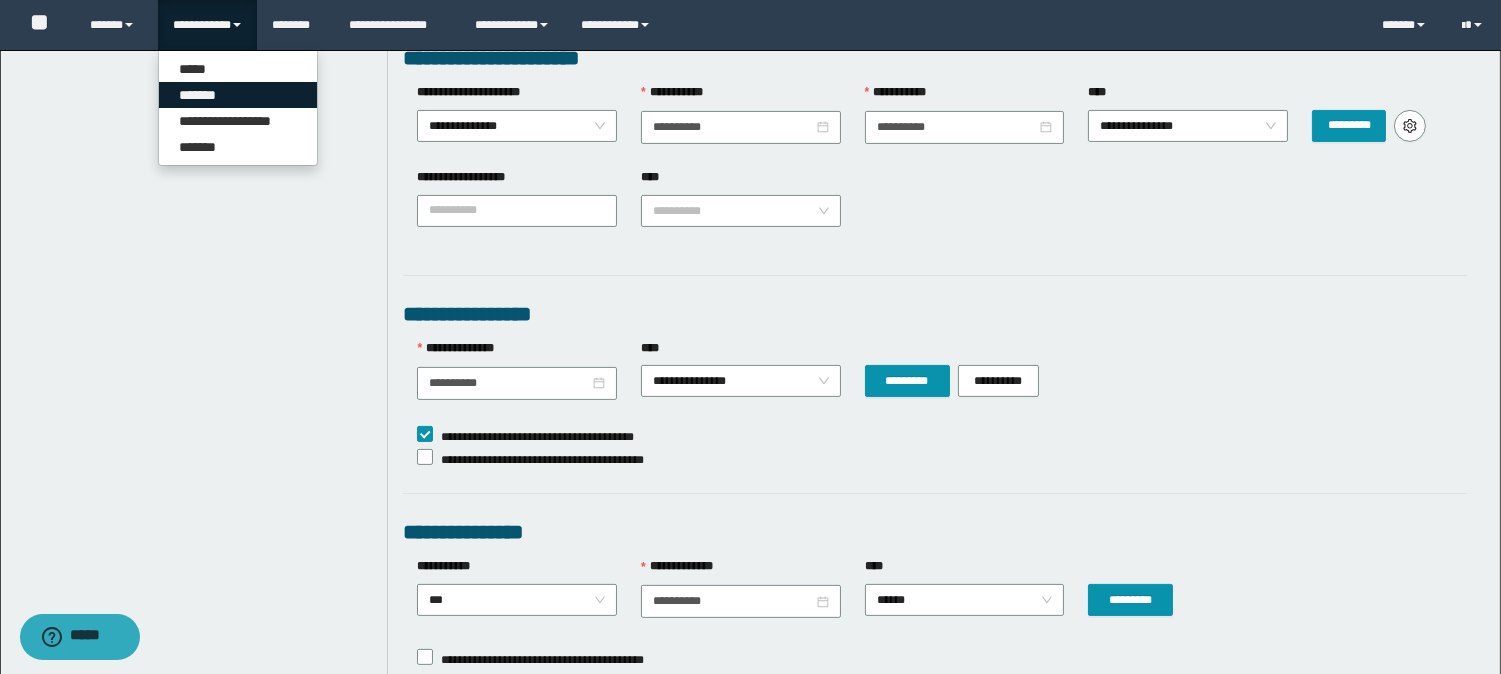 click on "*******" at bounding box center [238, 95] 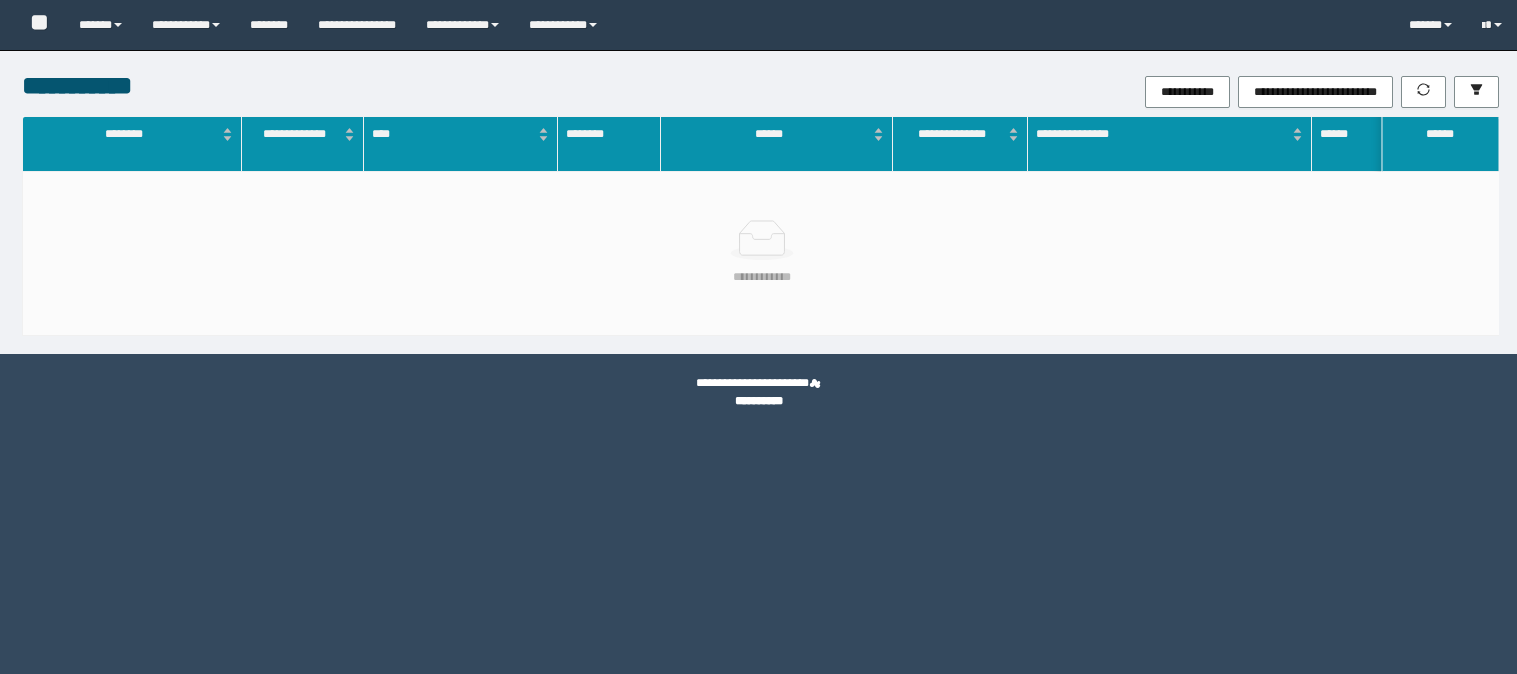 scroll, scrollTop: 0, scrollLeft: 0, axis: both 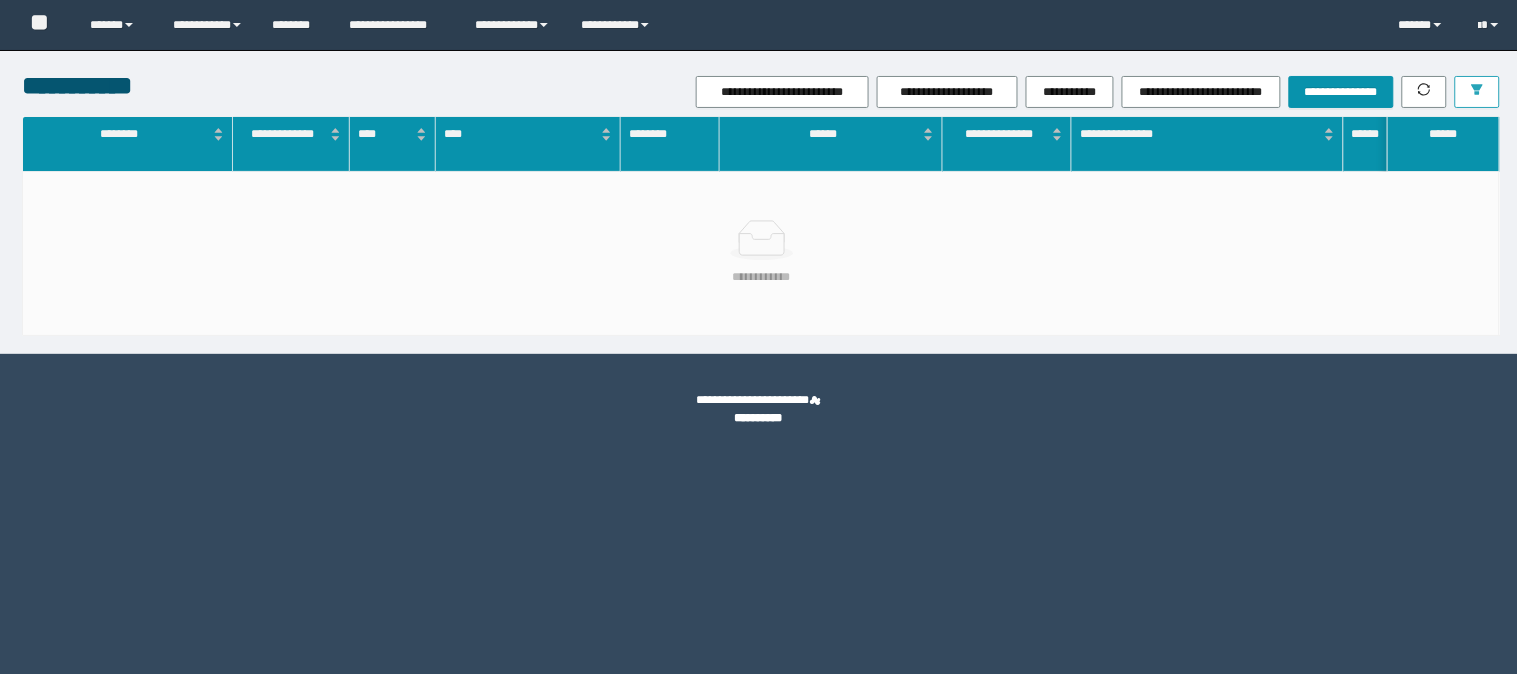 click at bounding box center [1477, 92] 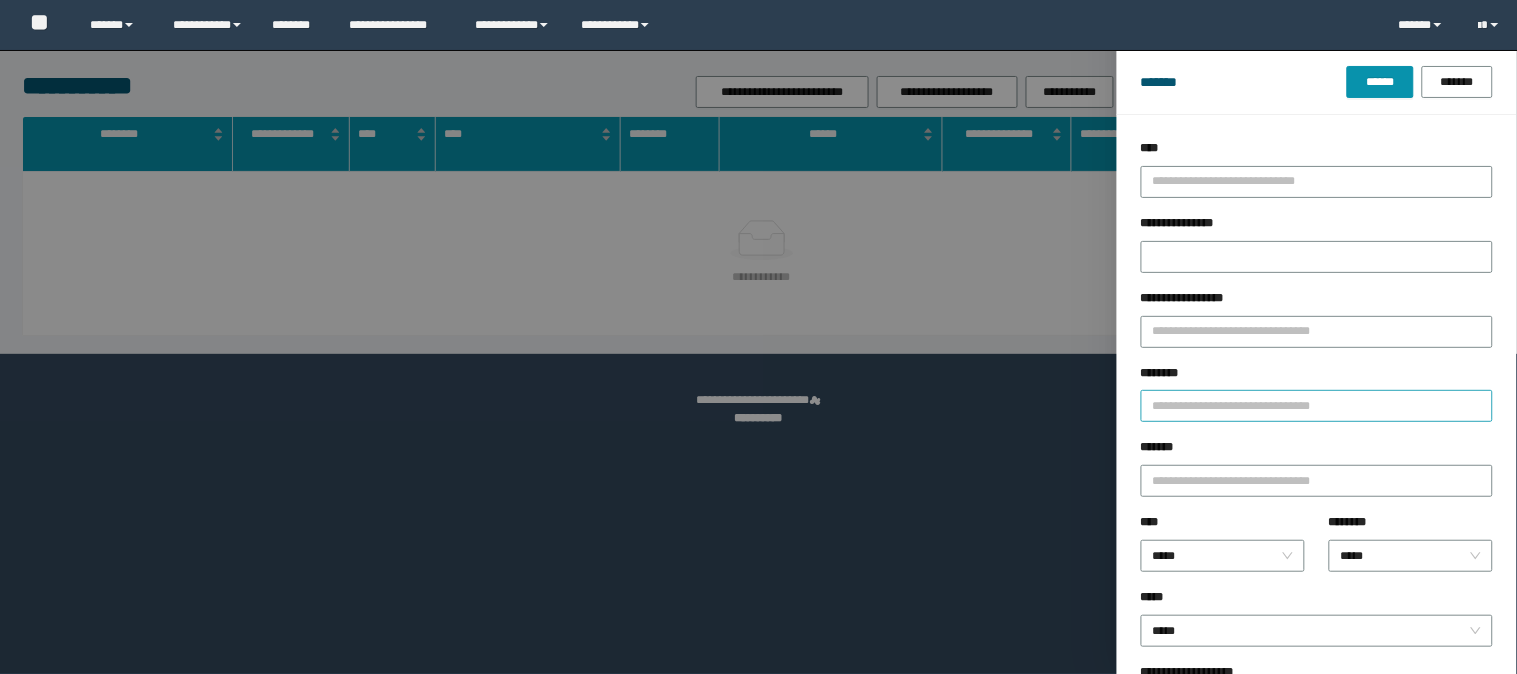 scroll, scrollTop: 0, scrollLeft: 0, axis: both 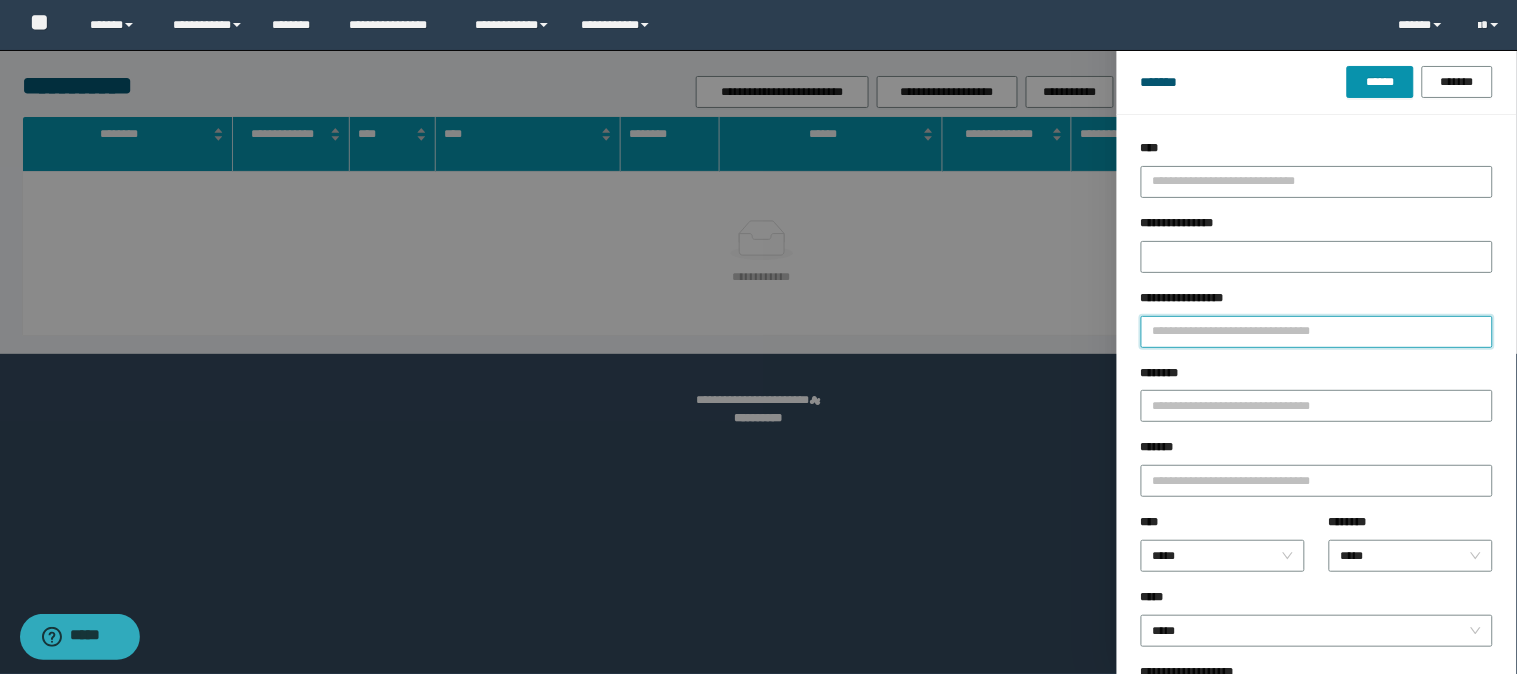 click on "**********" at bounding box center [1317, 332] 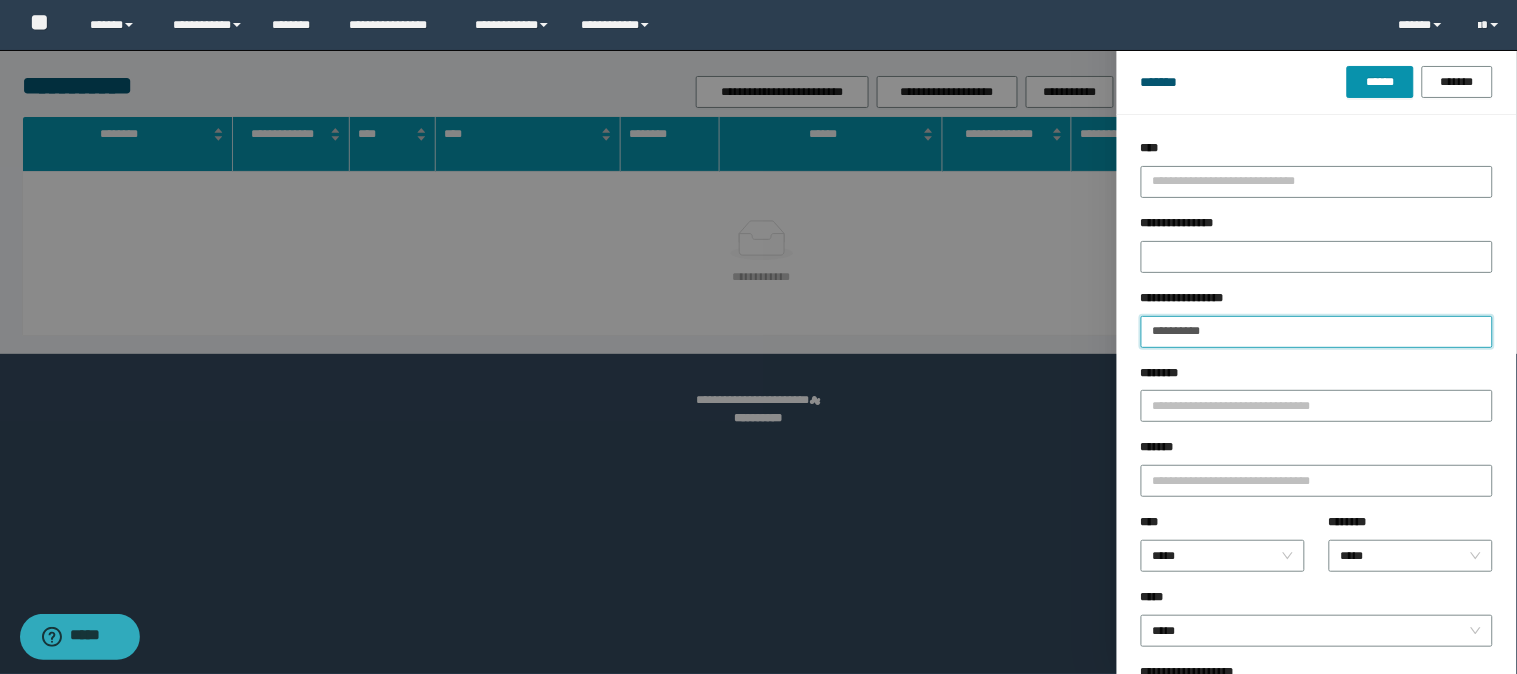 type on "**********" 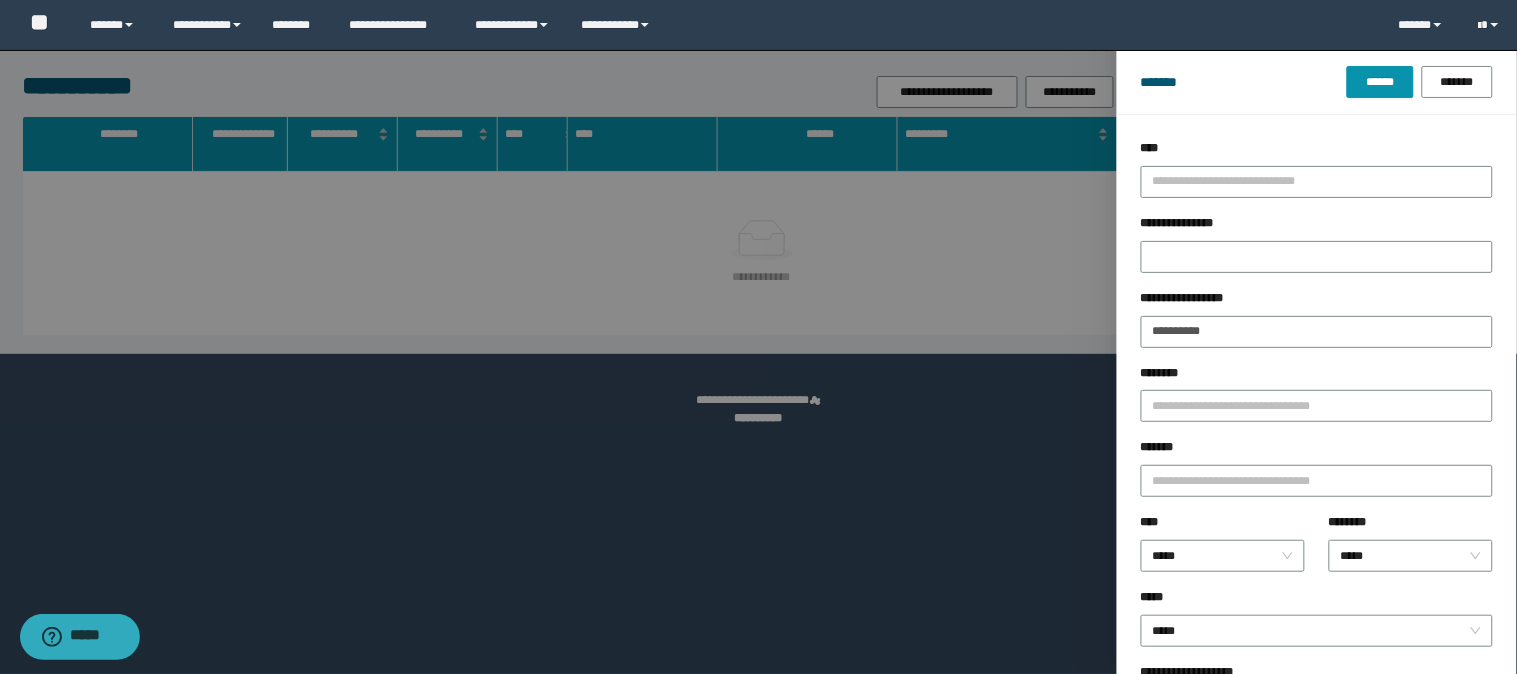 click on "******* ****** *******" at bounding box center [1317, 82] 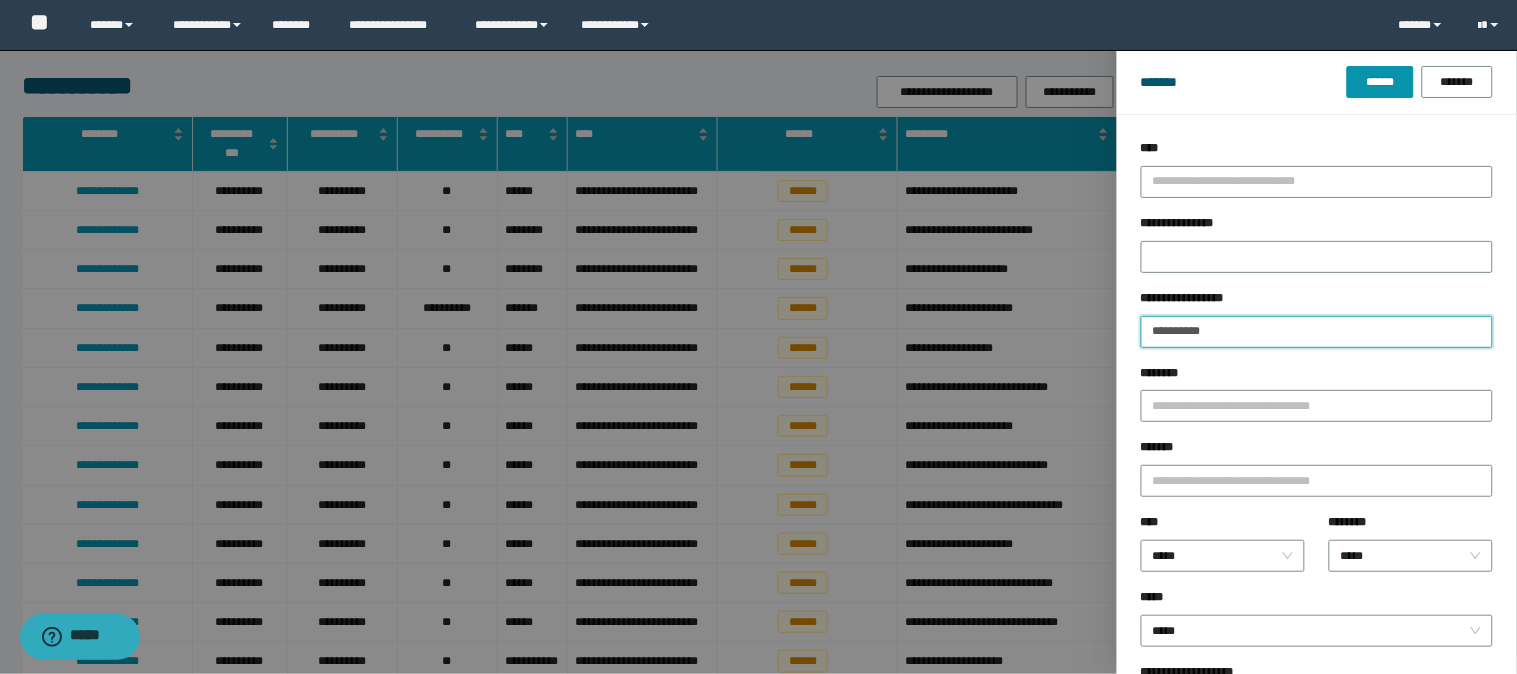 click on "**********" at bounding box center [1317, 332] 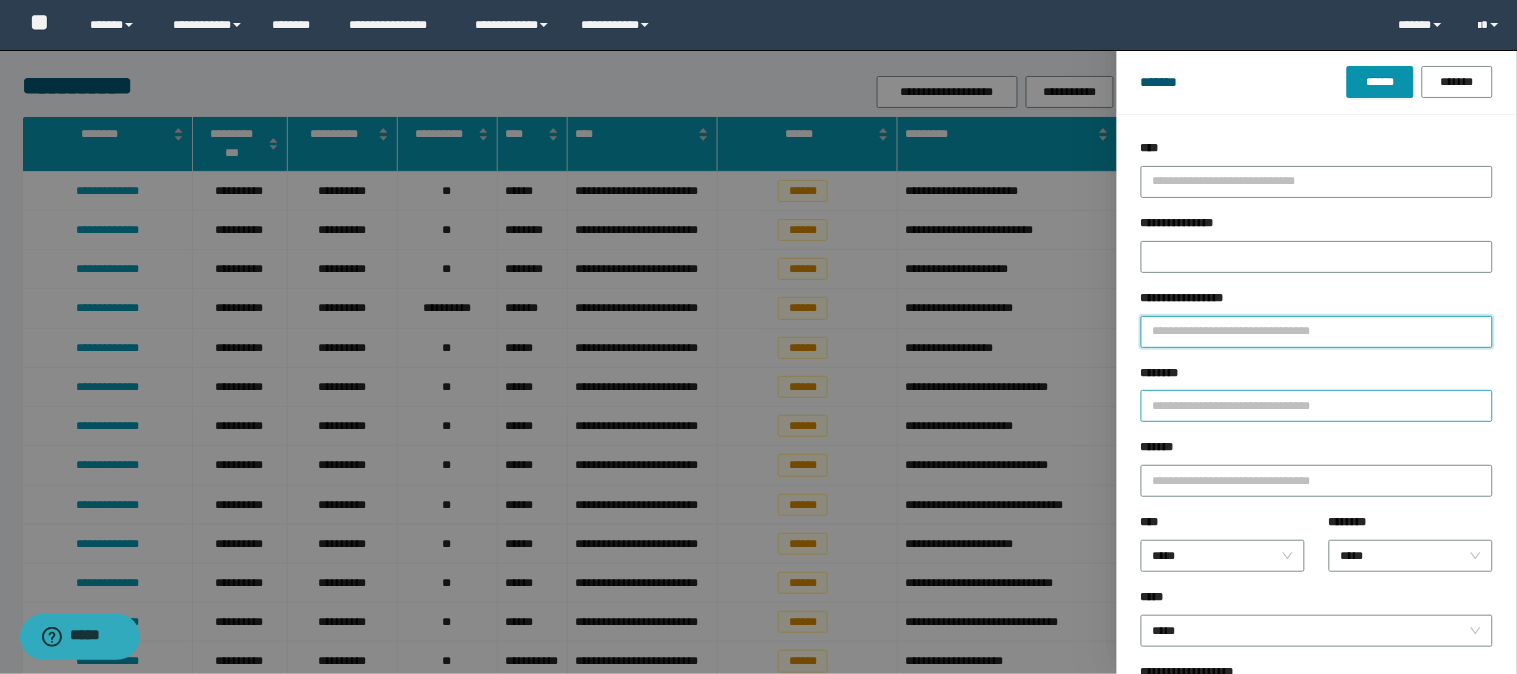 type 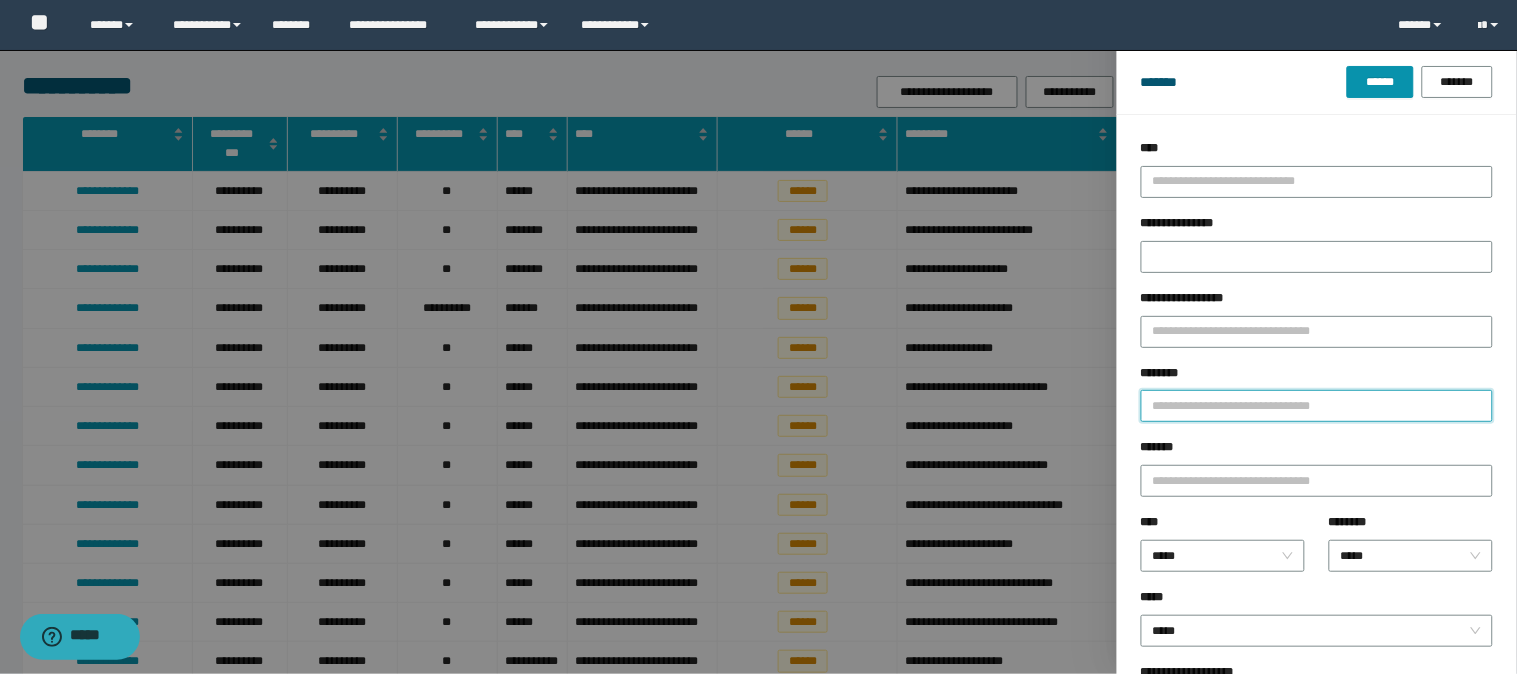 click on "********" at bounding box center [1317, 406] 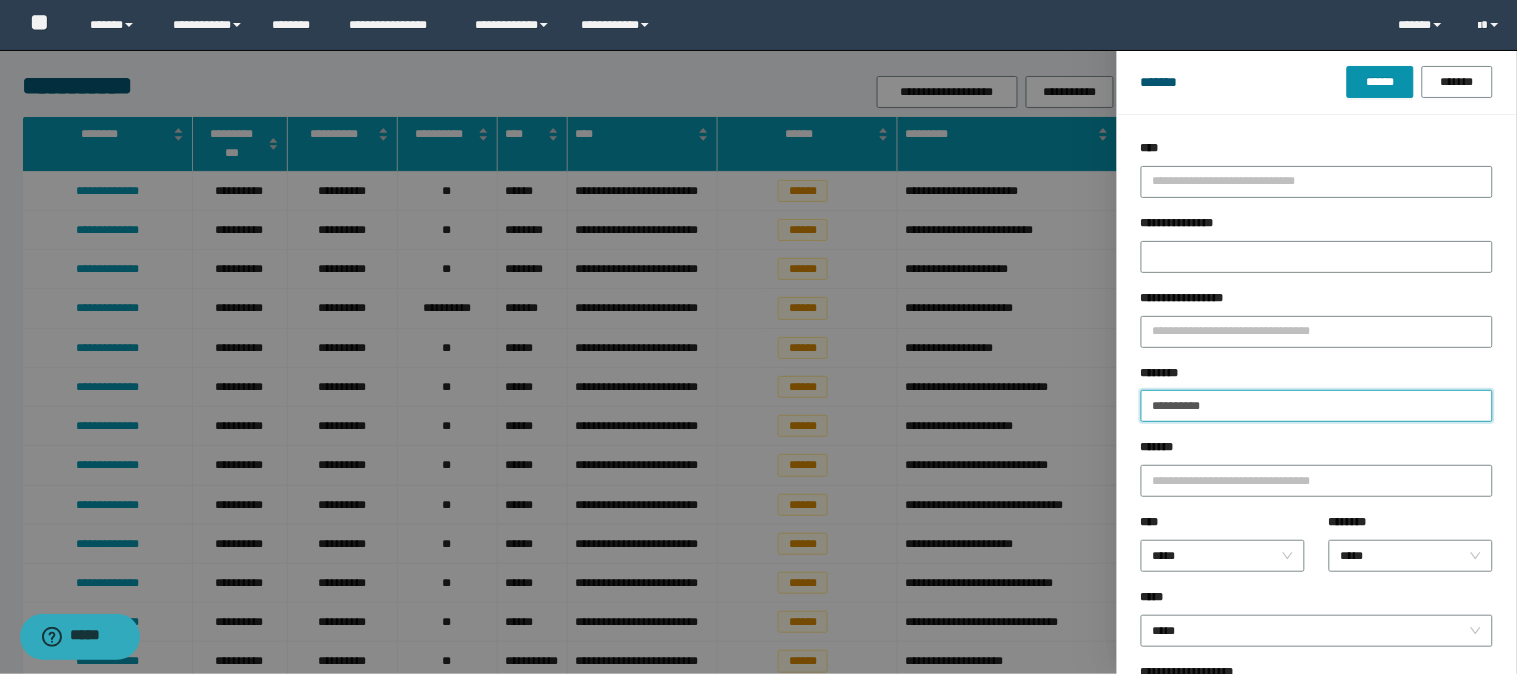 type on "**********" 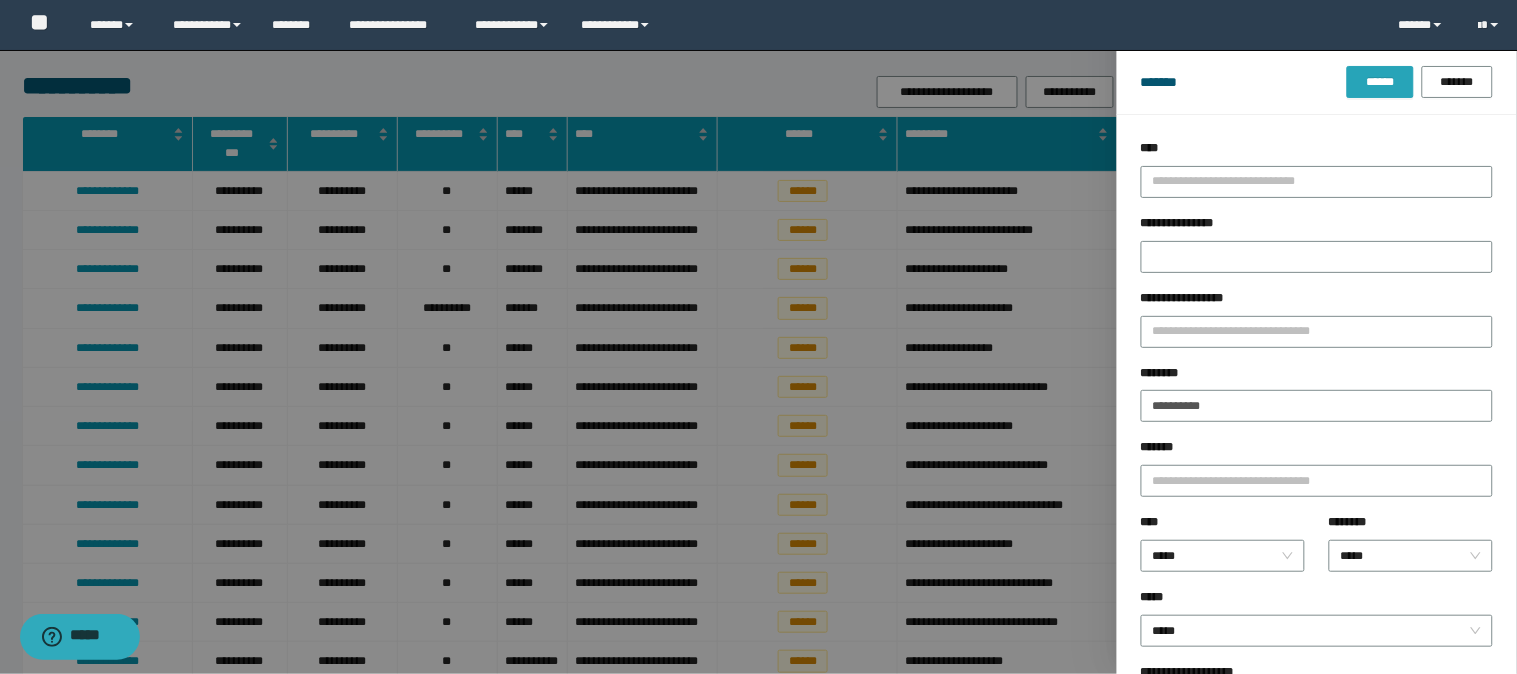 click on "******" at bounding box center (1380, 82) 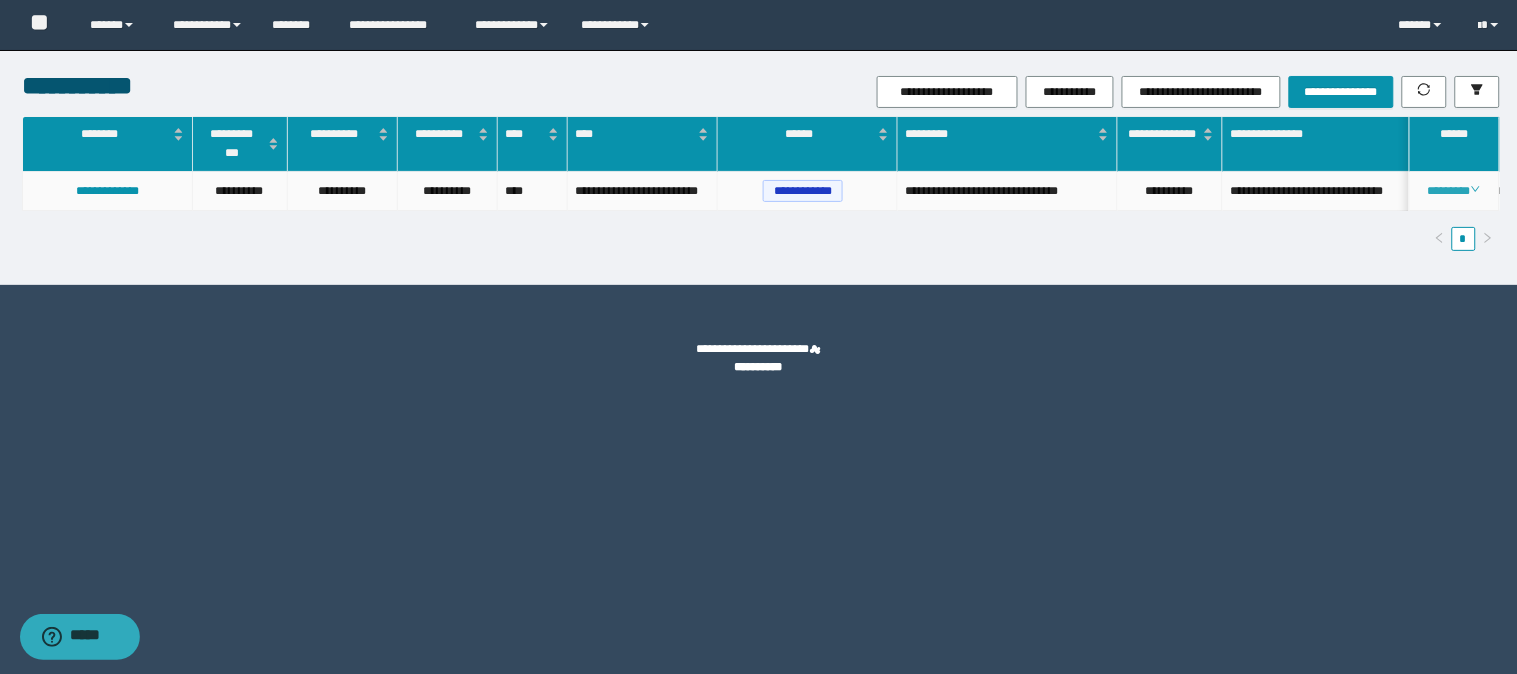 click on "********" at bounding box center [1454, 191] 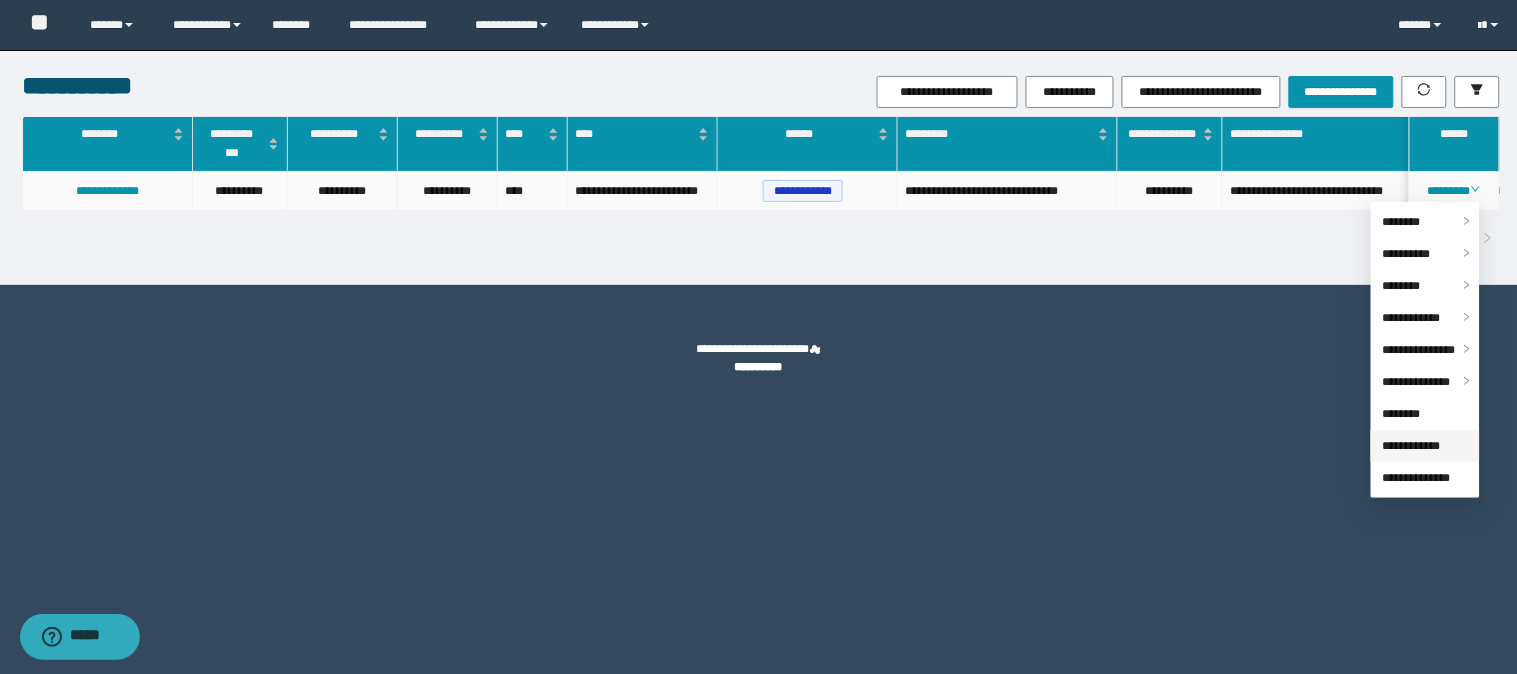click on "**********" at bounding box center [1412, 446] 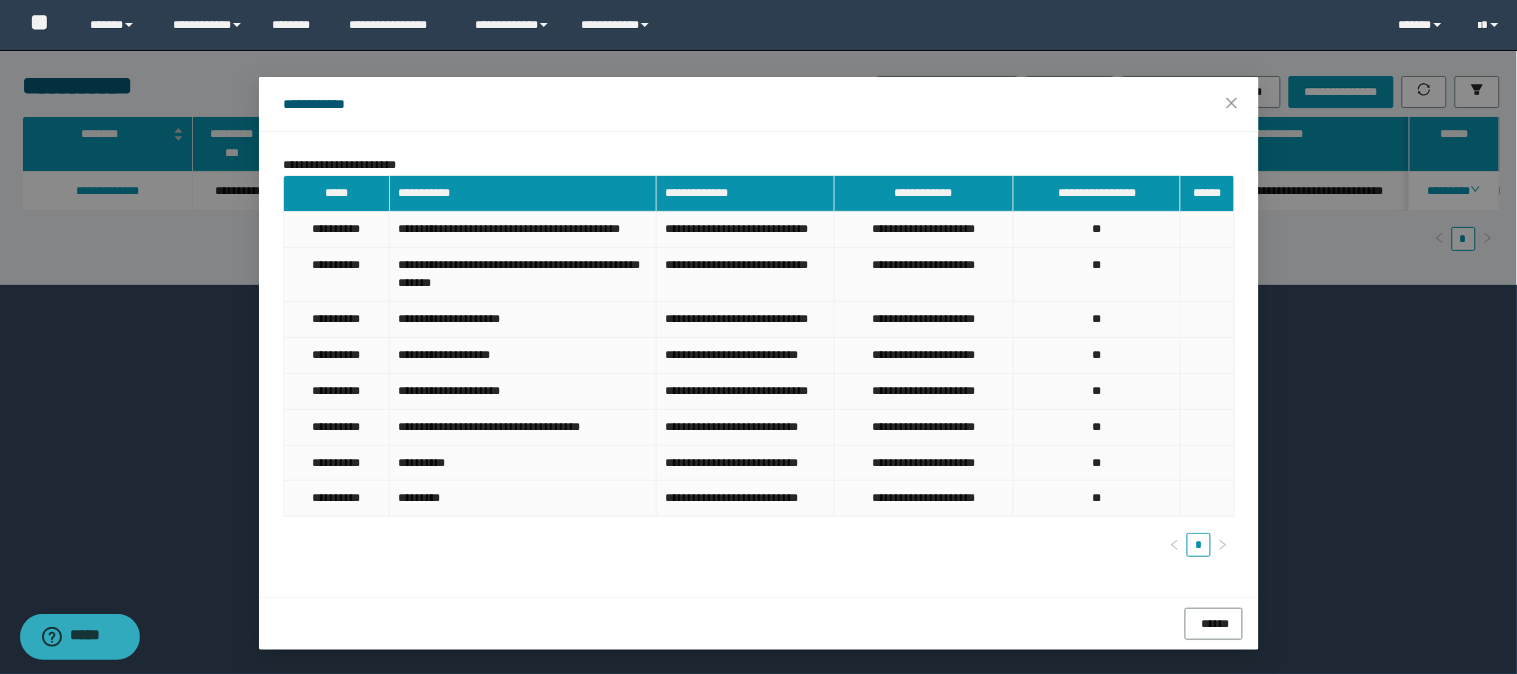 scroll, scrollTop: 80, scrollLeft: 0, axis: vertical 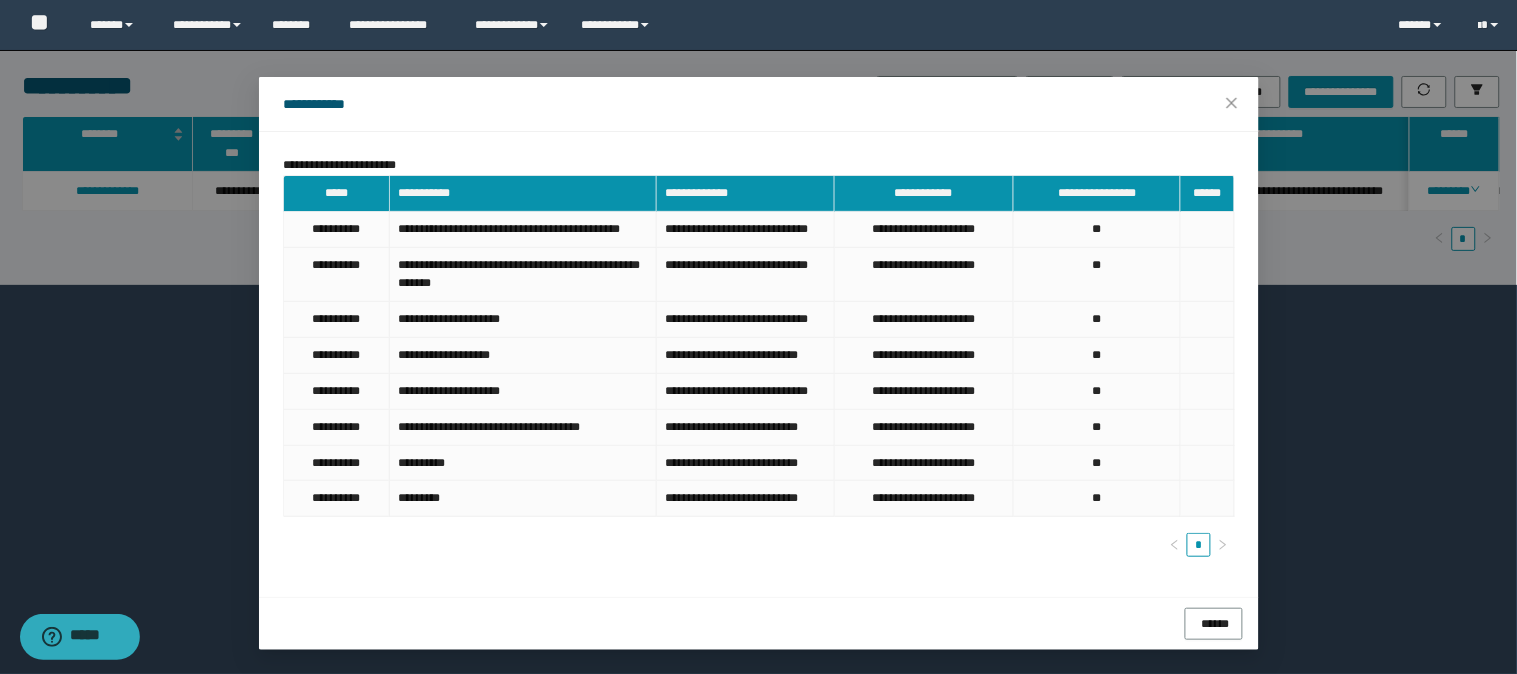 click on "******" at bounding box center [759, 623] 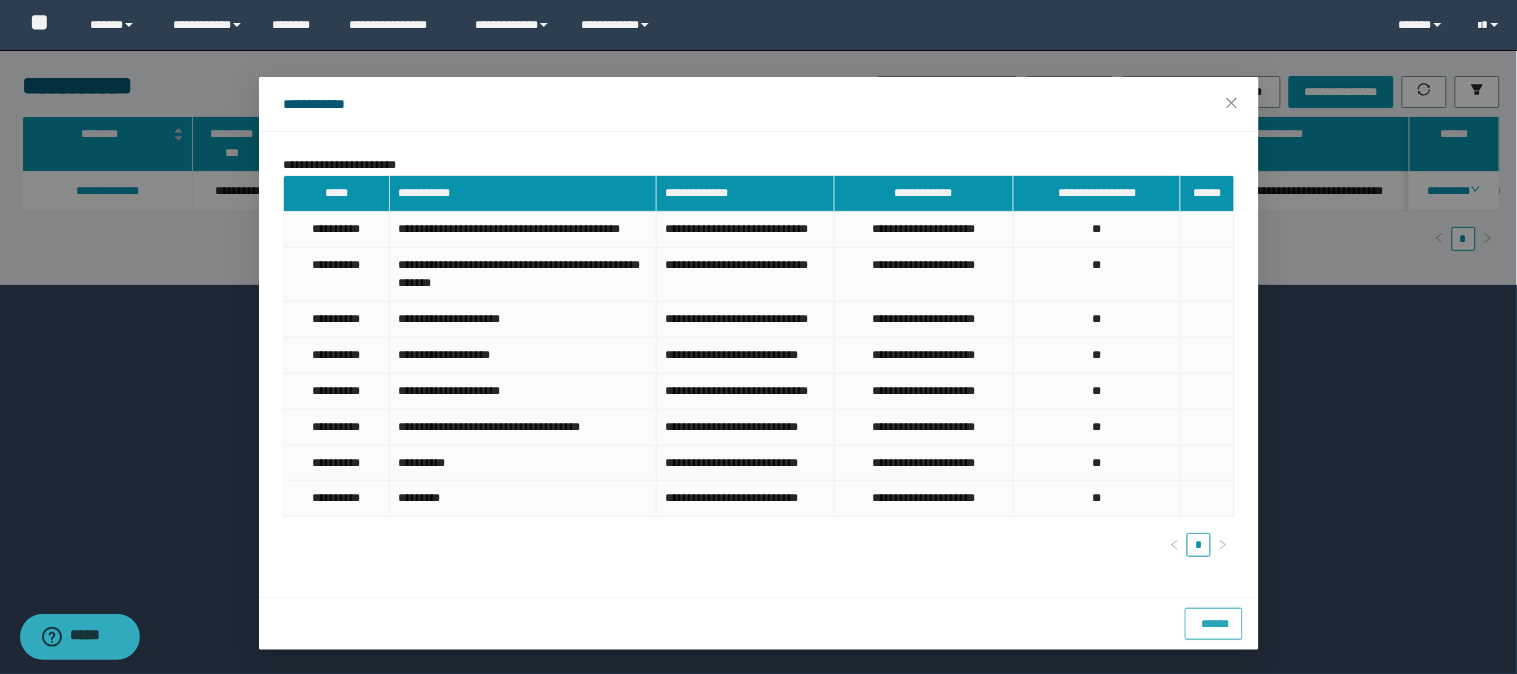 click on "******" at bounding box center [1214, 622] 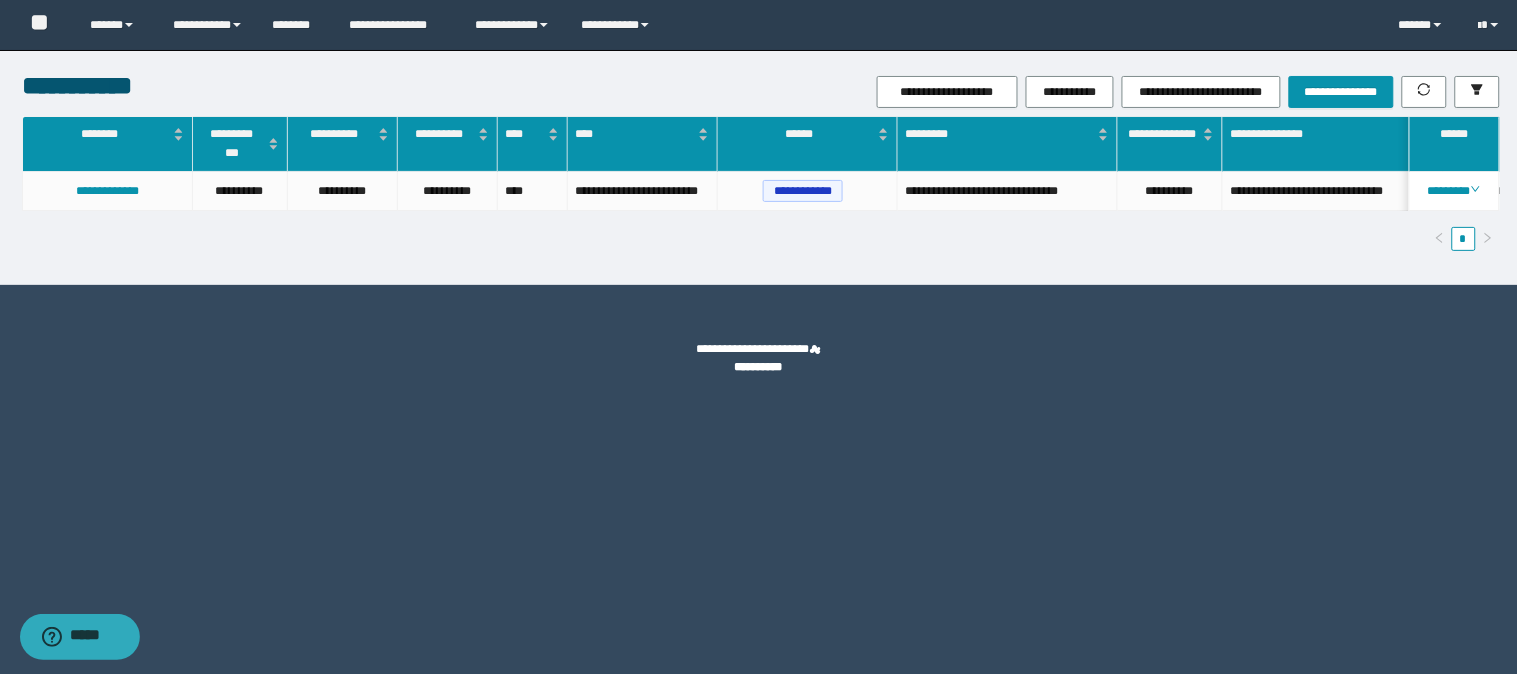 scroll, scrollTop: 0, scrollLeft: 0, axis: both 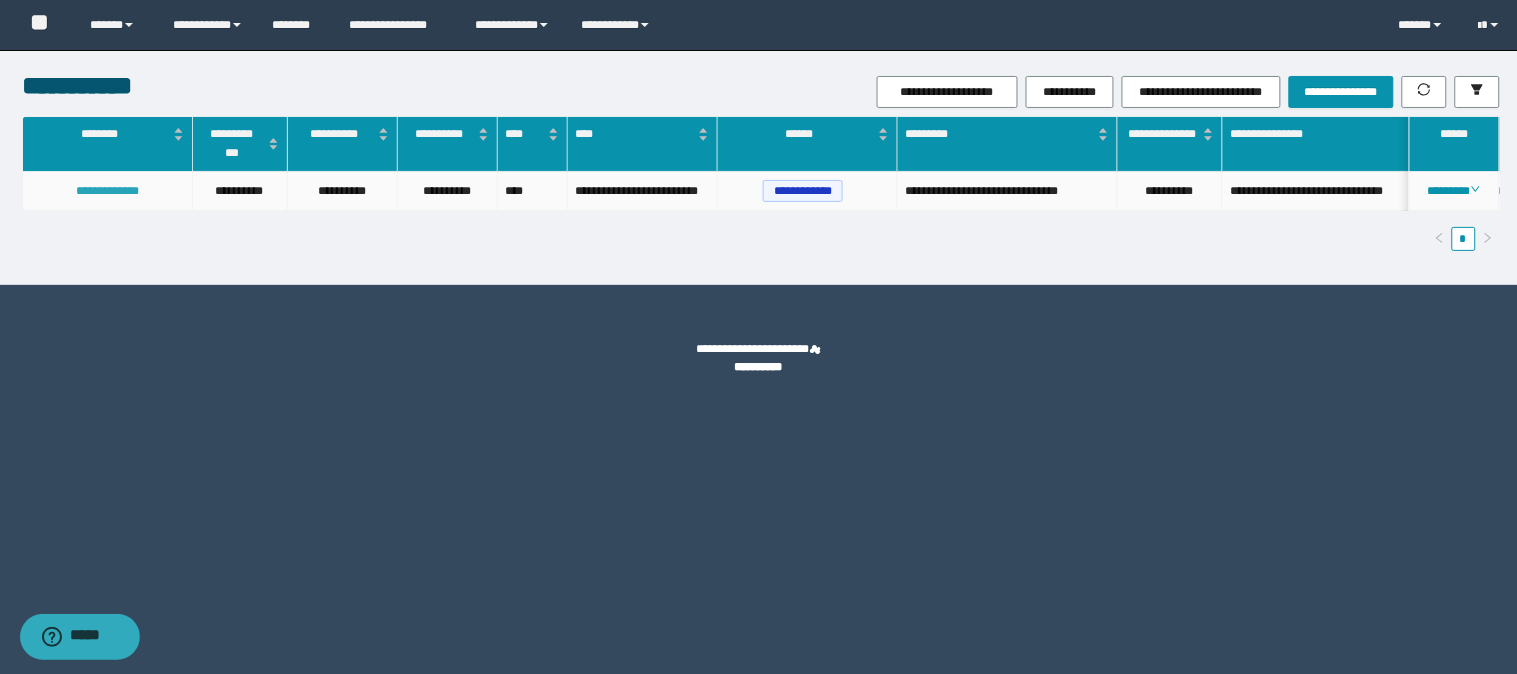 click on "**********" at bounding box center (107, 191) 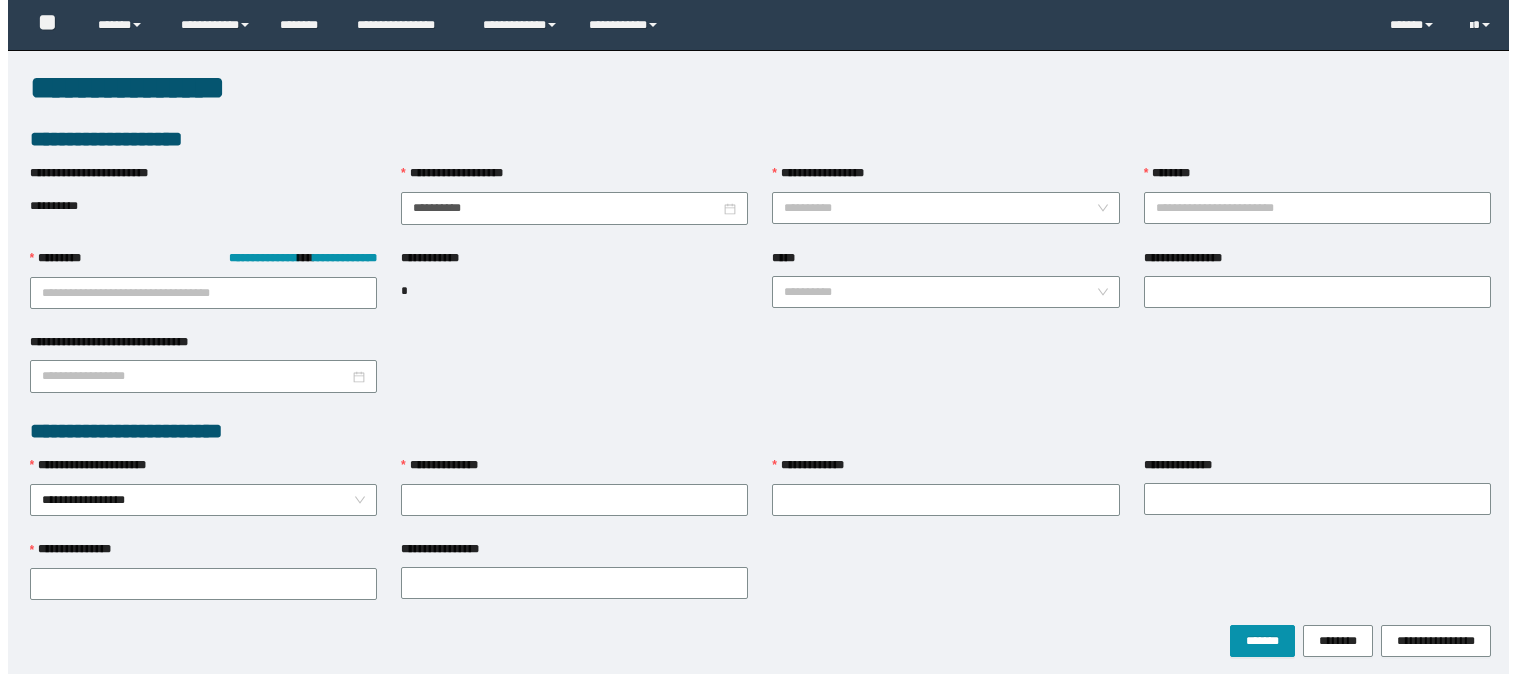 scroll, scrollTop: 0, scrollLeft: 0, axis: both 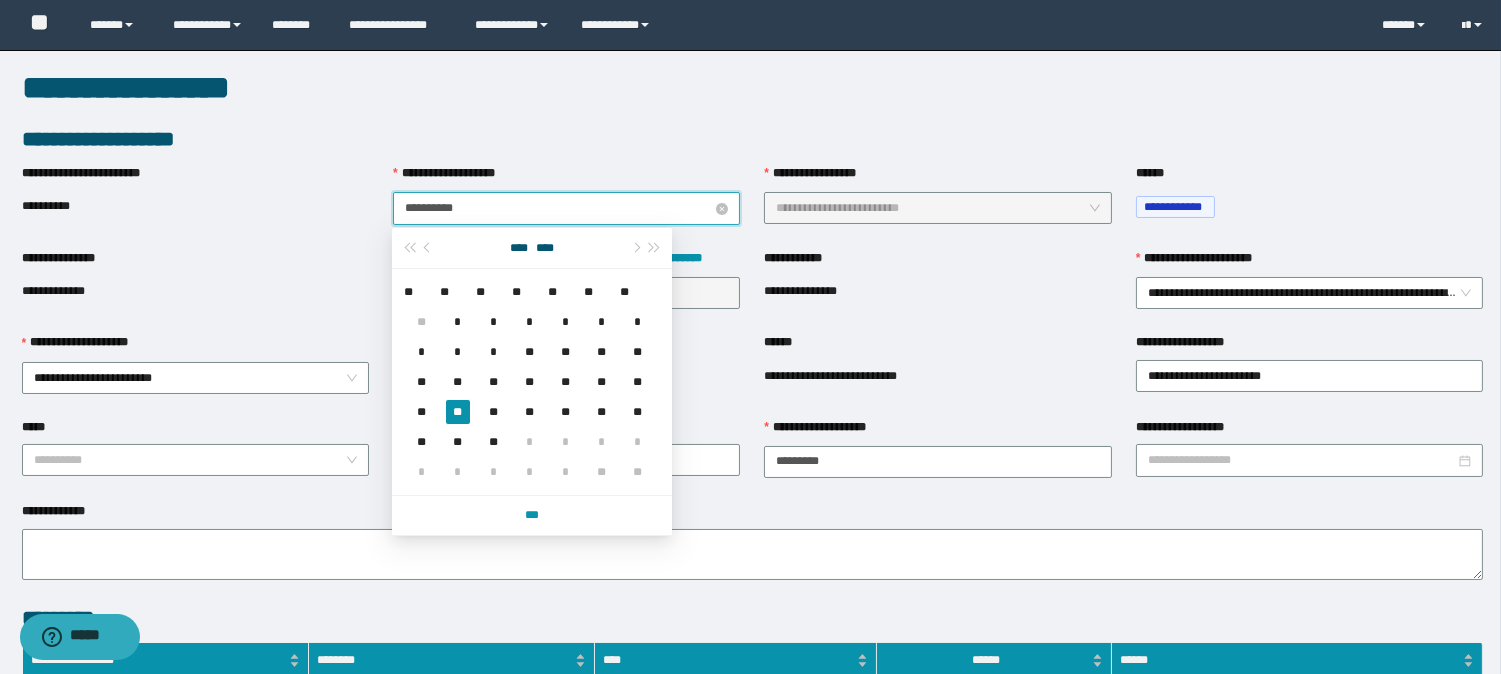 click on "**********" at bounding box center [558, 208] 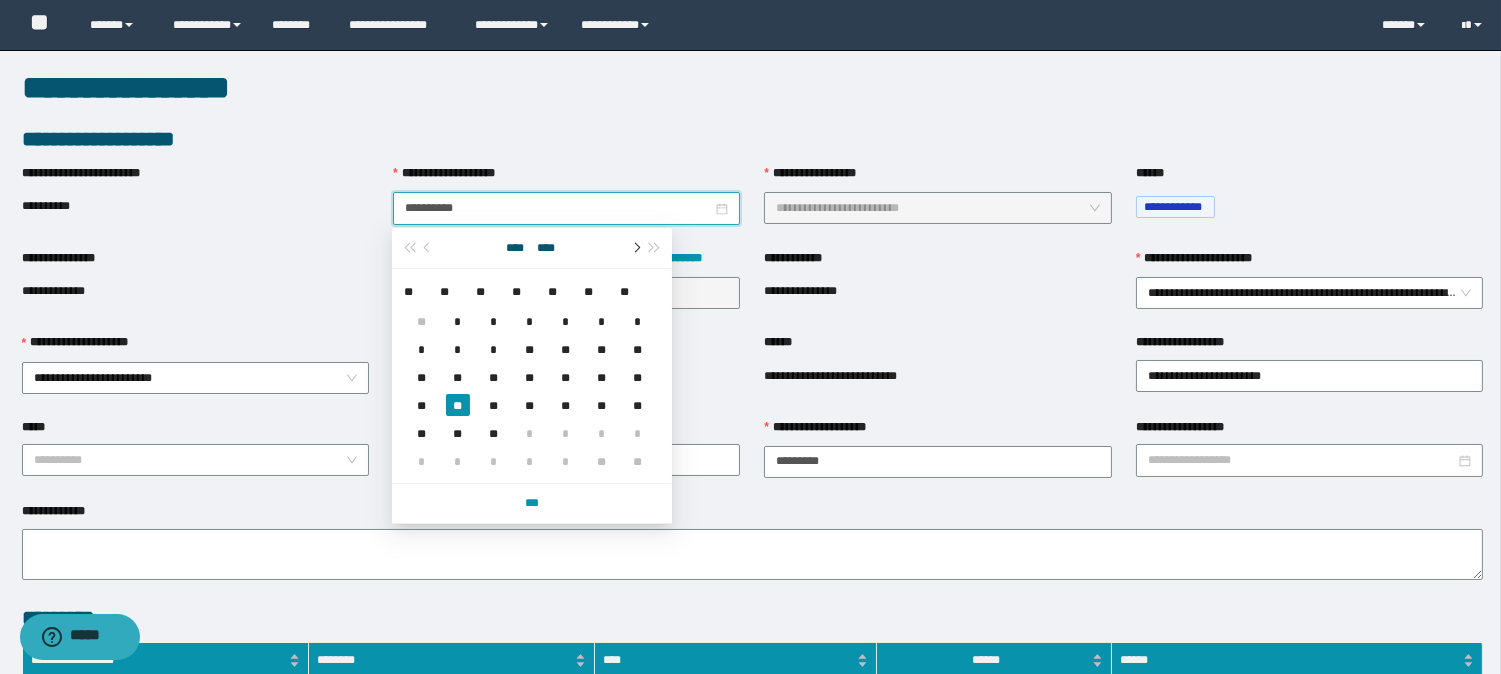 click at bounding box center [635, 248] 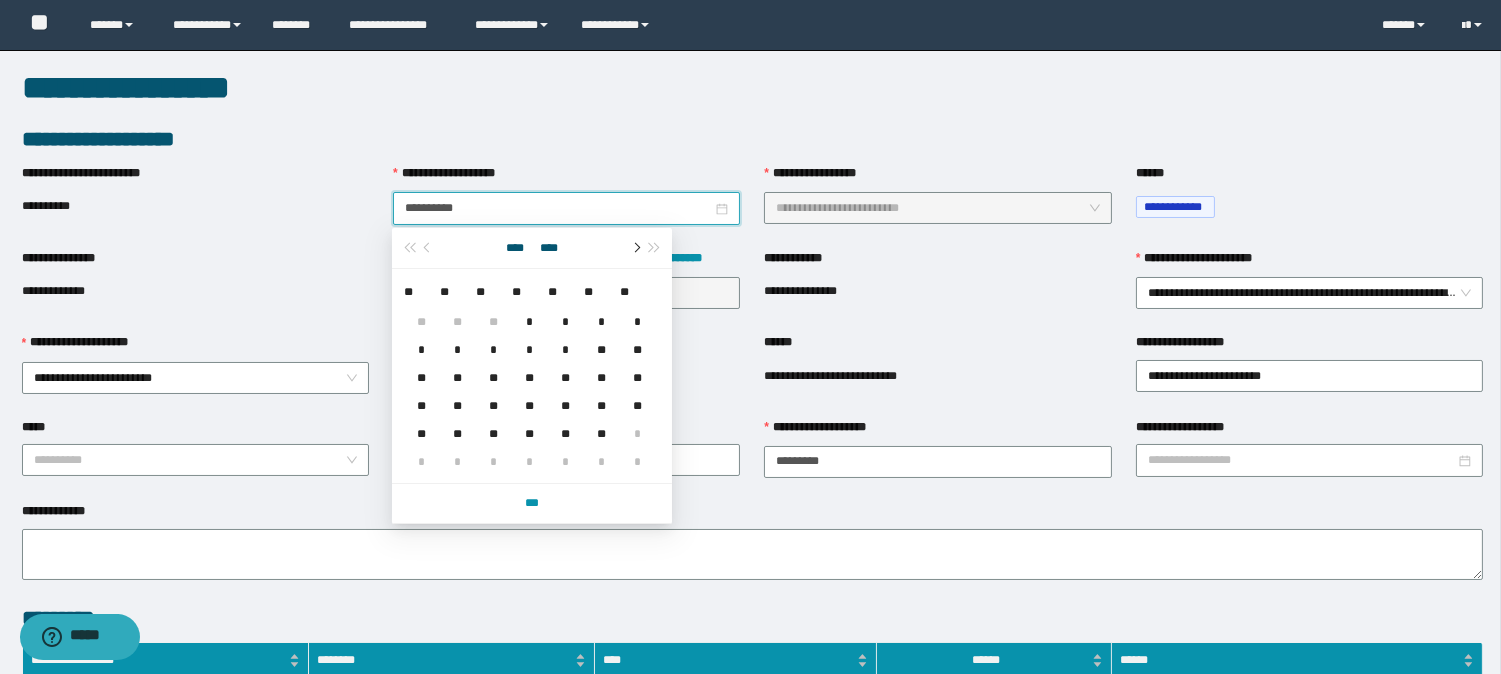 click at bounding box center (635, 248) 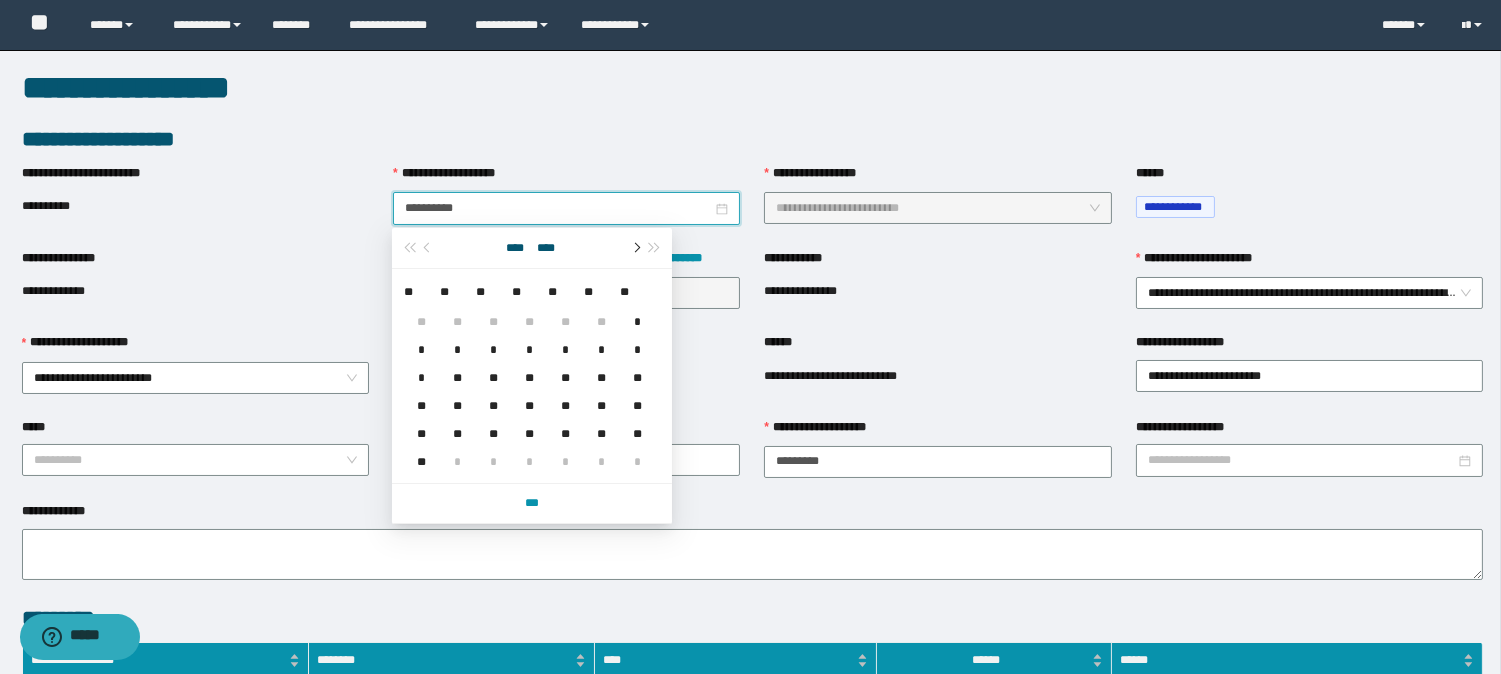 click at bounding box center (635, 248) 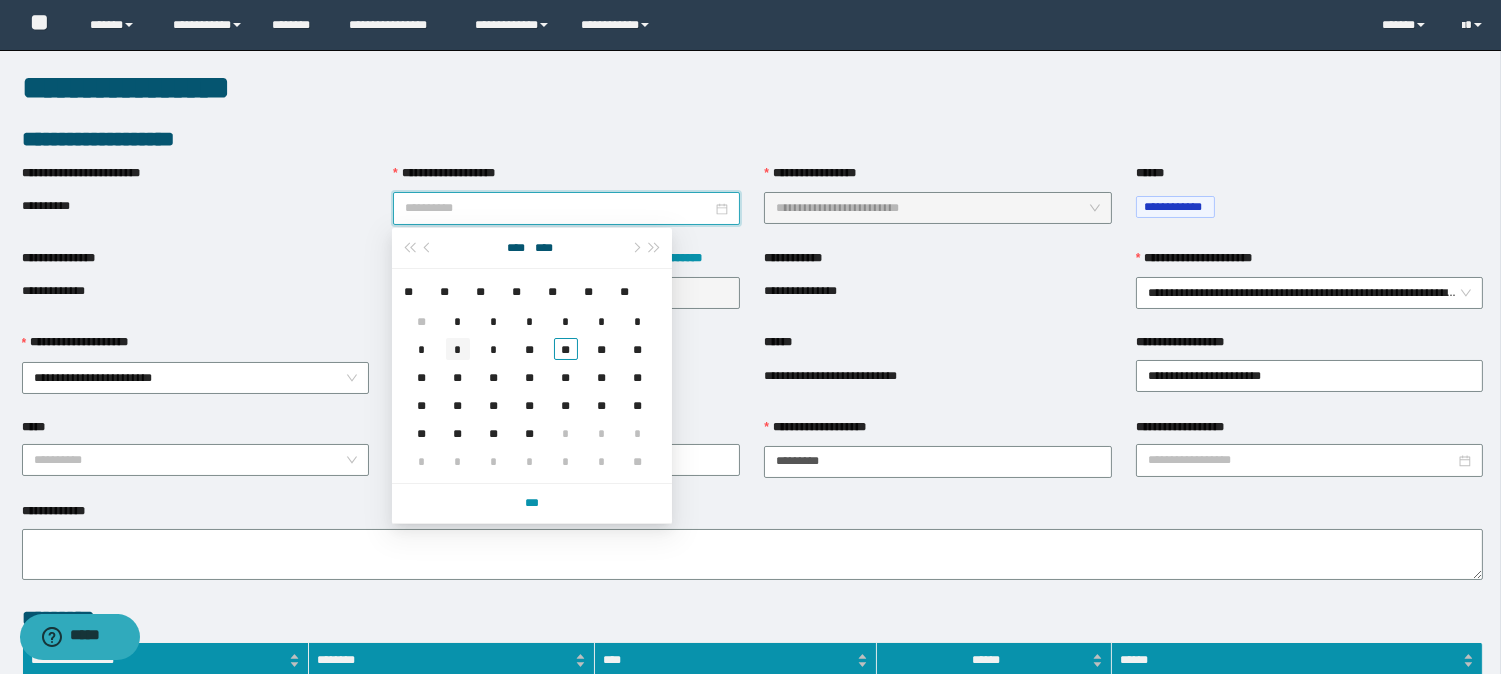 type on "**********" 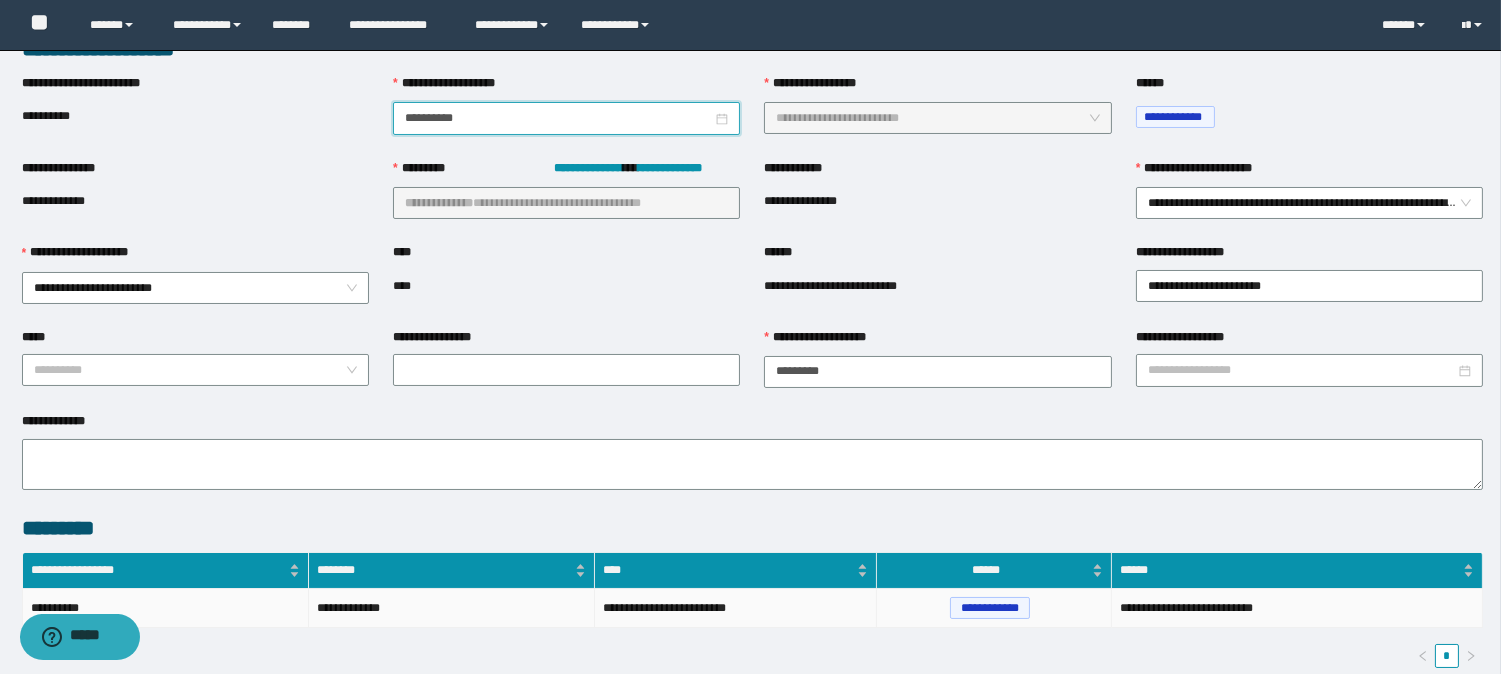 scroll, scrollTop: 362, scrollLeft: 0, axis: vertical 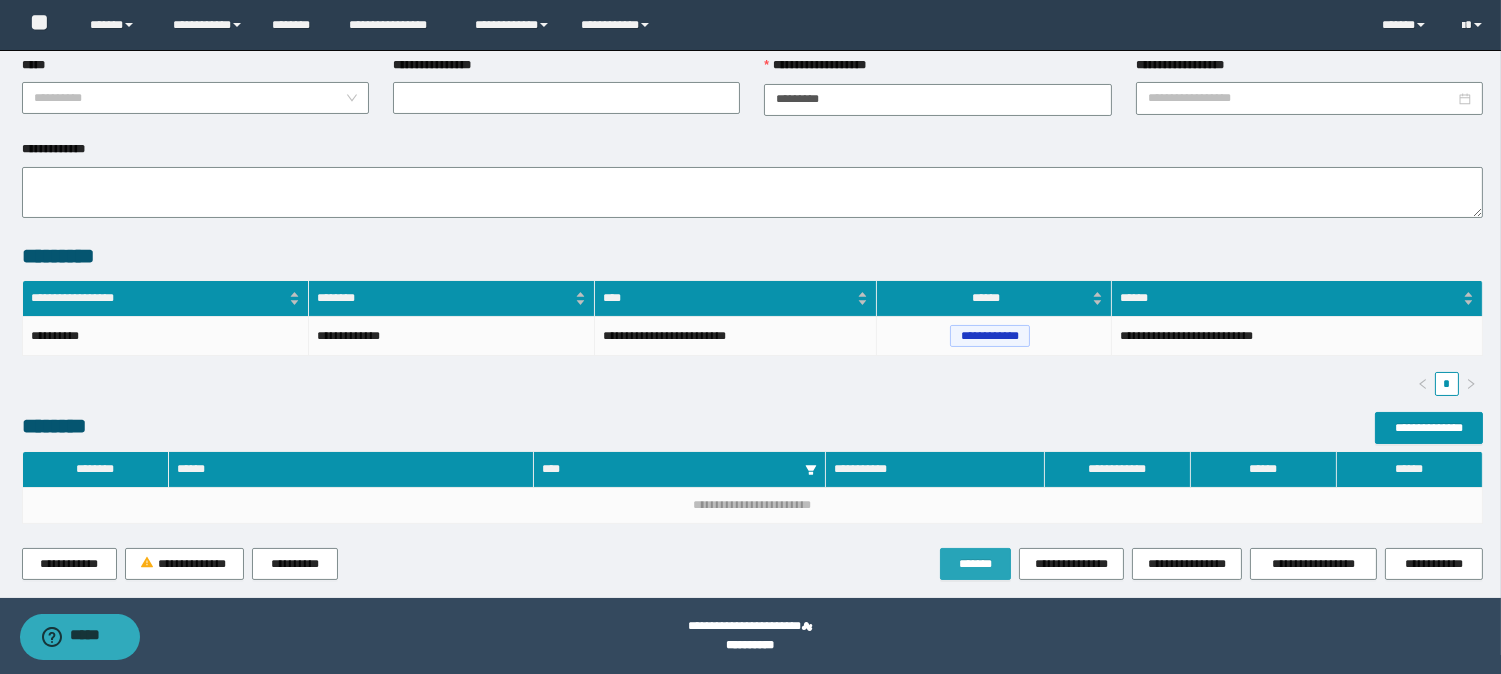 click on "*******" at bounding box center [975, 564] 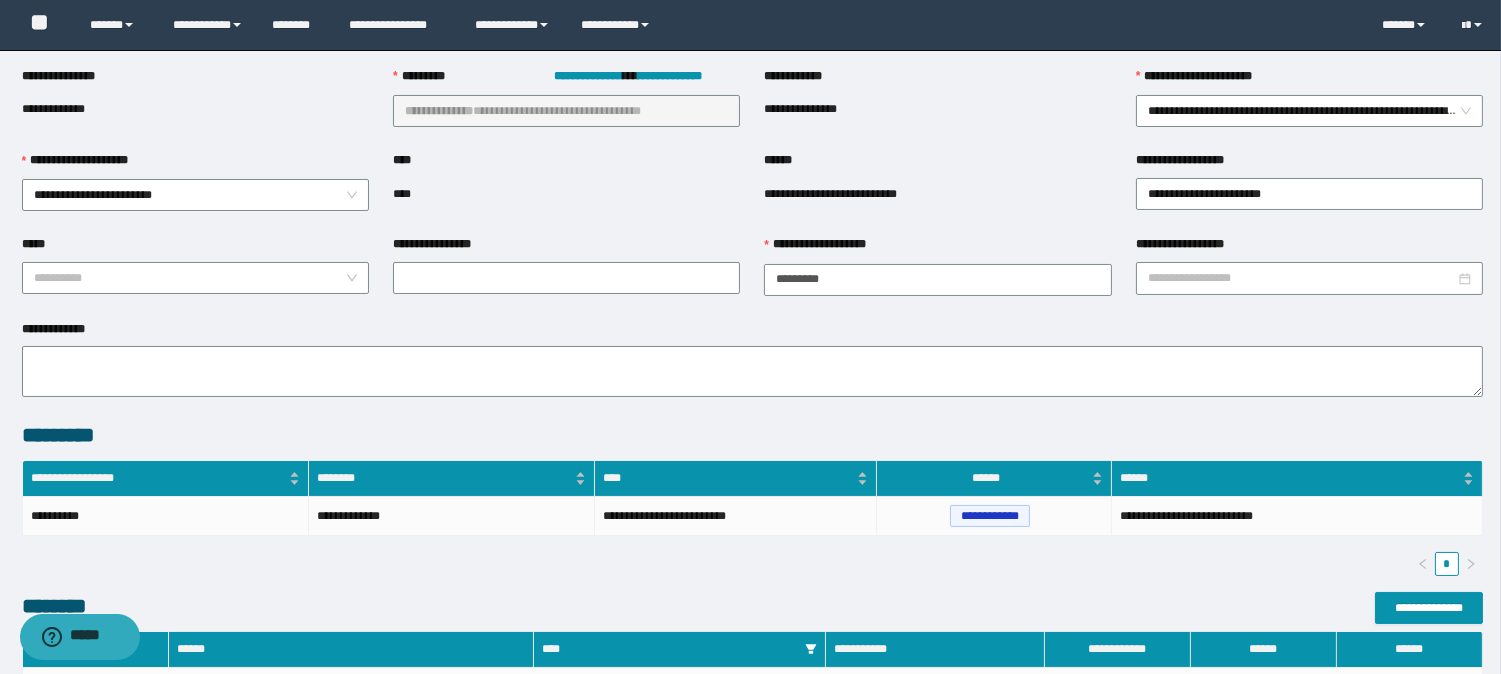 scroll, scrollTop: 0, scrollLeft: 0, axis: both 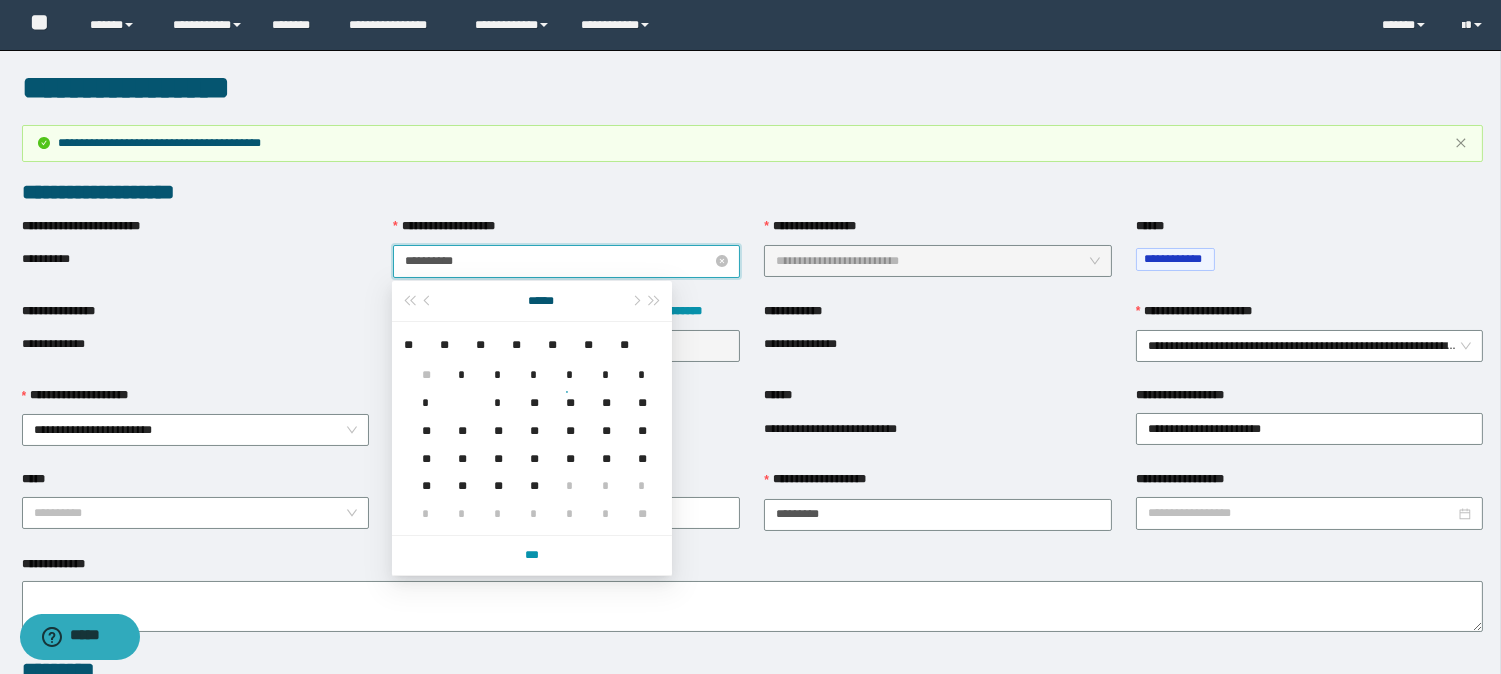 drag, startPoint x: 476, startPoint y: 258, endPoint x: 405, endPoint y: 252, distance: 71.25307 